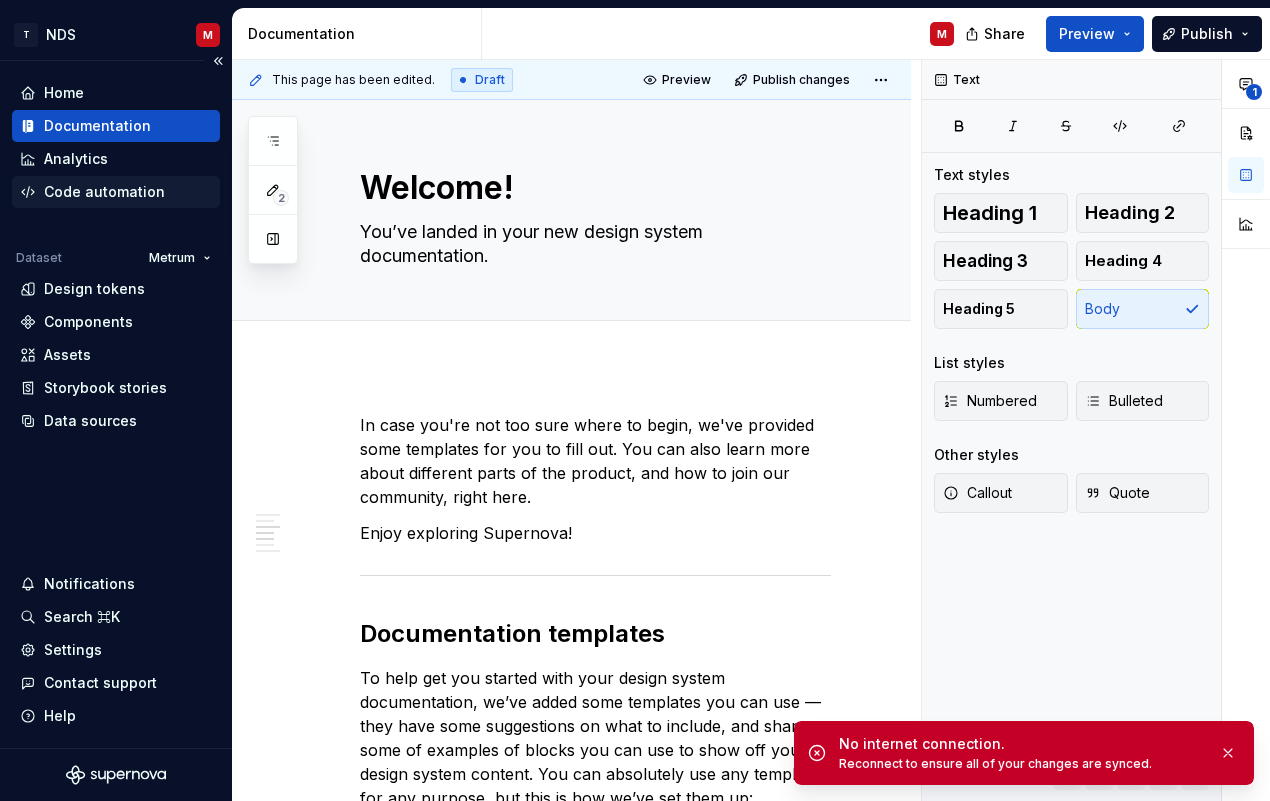 scroll, scrollTop: 0, scrollLeft: 0, axis: both 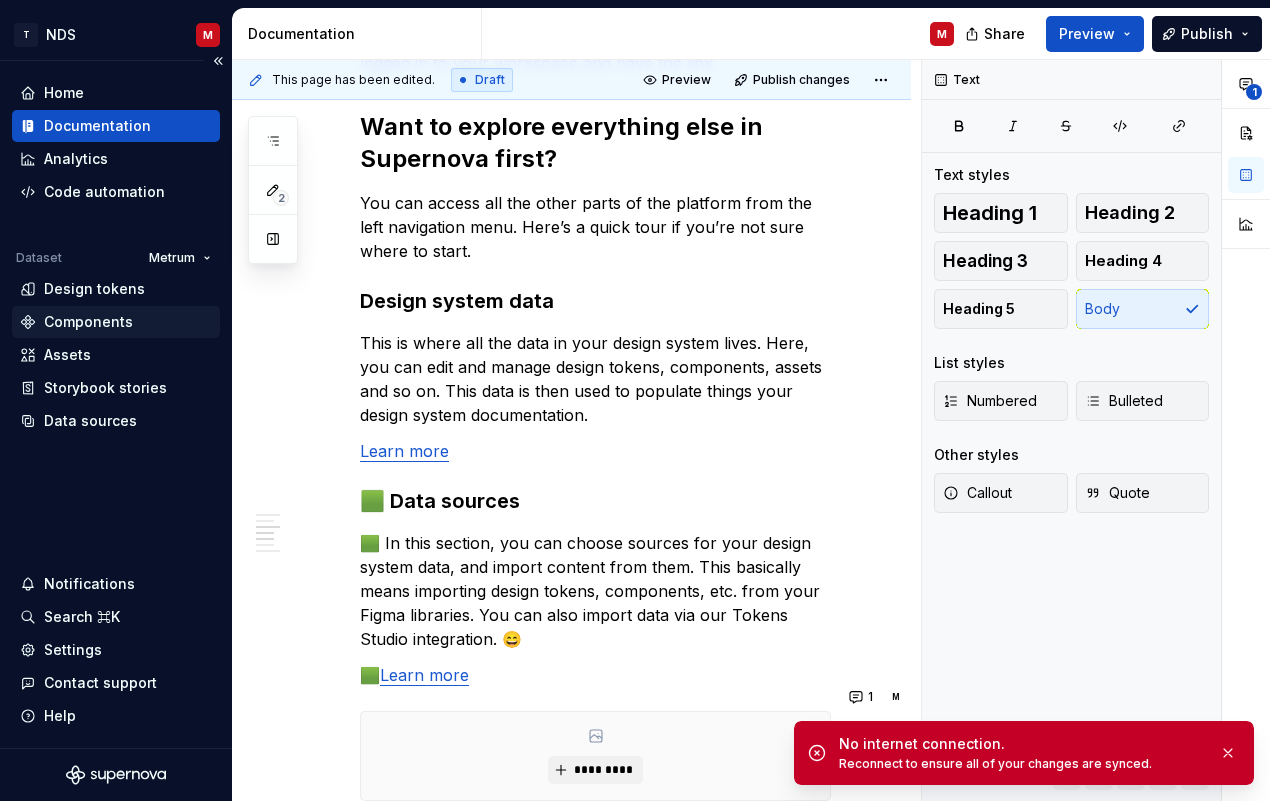 click on "Components" at bounding box center [88, 322] 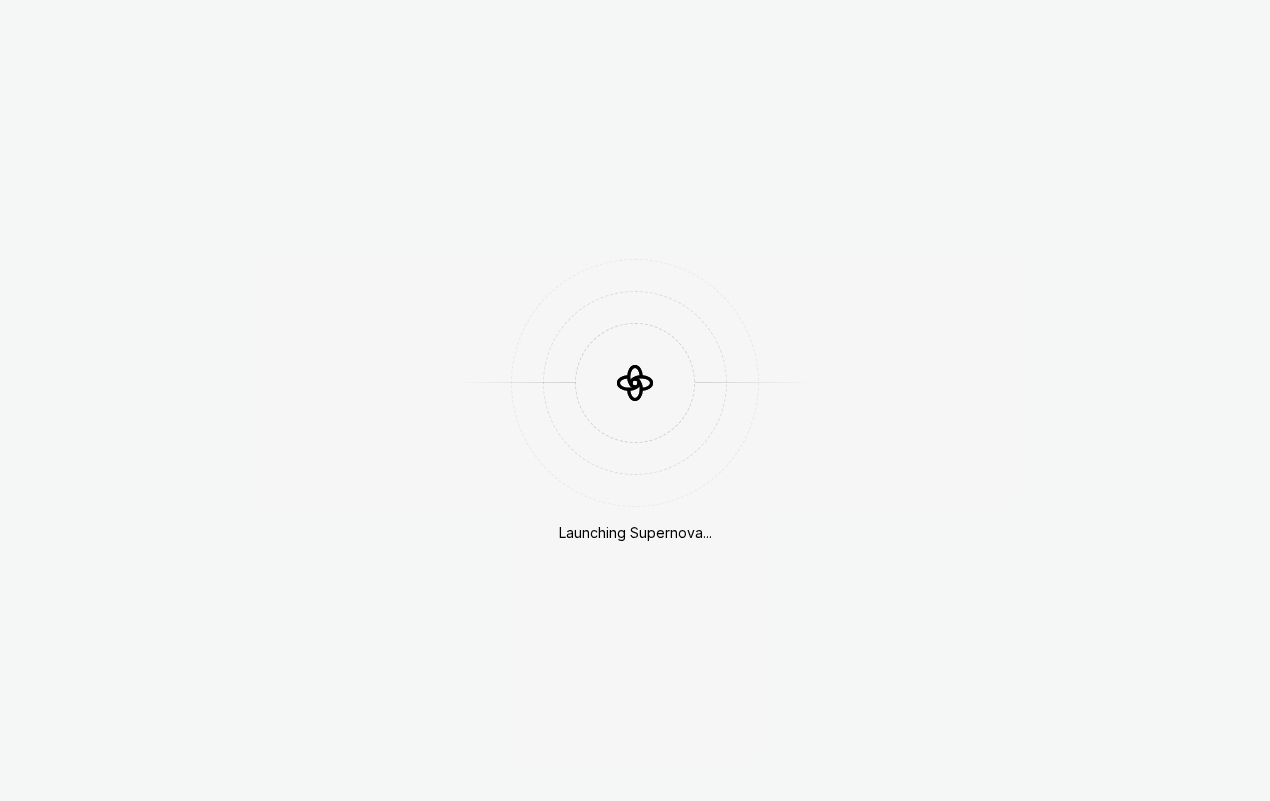 scroll, scrollTop: 0, scrollLeft: 0, axis: both 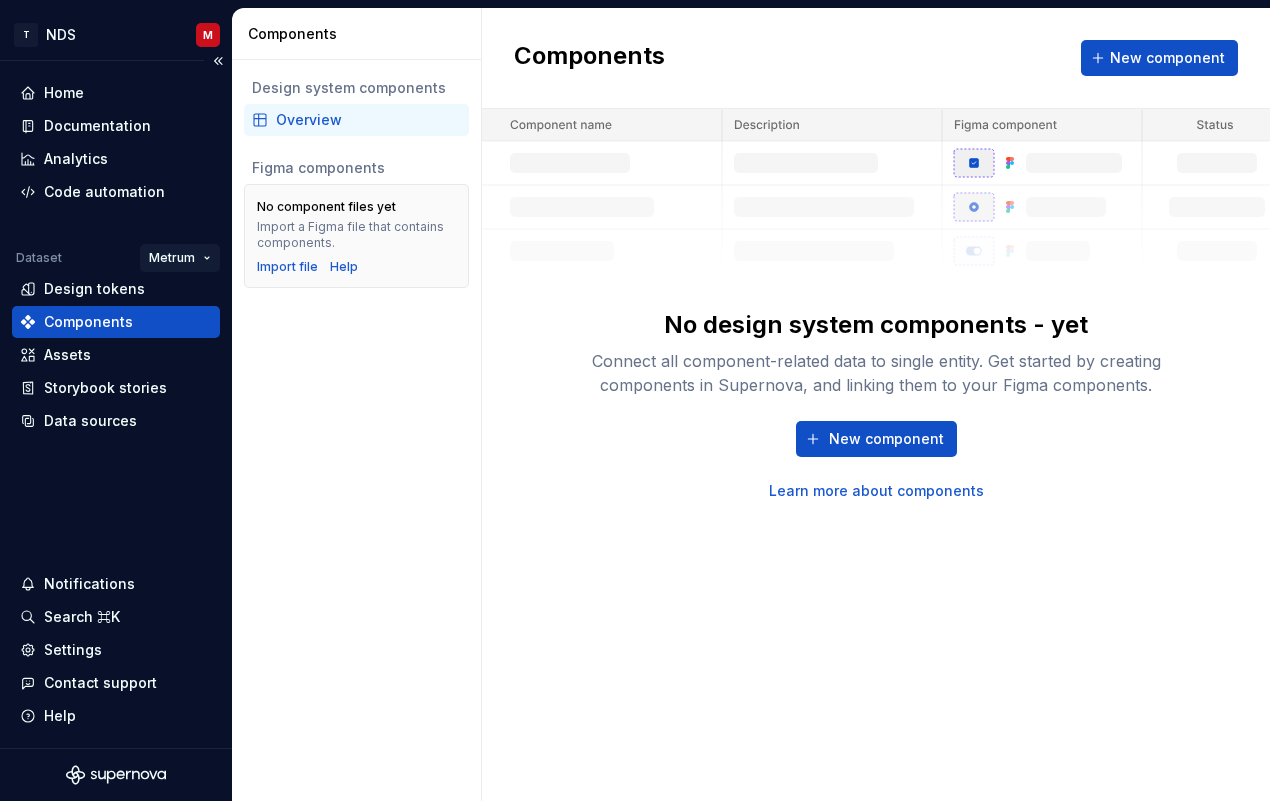 click on "T NDS M Home Documentation Analytics Code automation Dataset Metrum Design tokens Components Assets Storybook stories Data sources Notifications Search ⌘K Settings Contact support Help Components Design system components Overview Figma components No component files yet Import a Figma file that contains components. Import file Help Components New component No design system components - yet Connect all component-related data to single entity. Get started by creating components in Supernova, and linking them to your Figma components. New component Learn more about components" at bounding box center [635, 400] 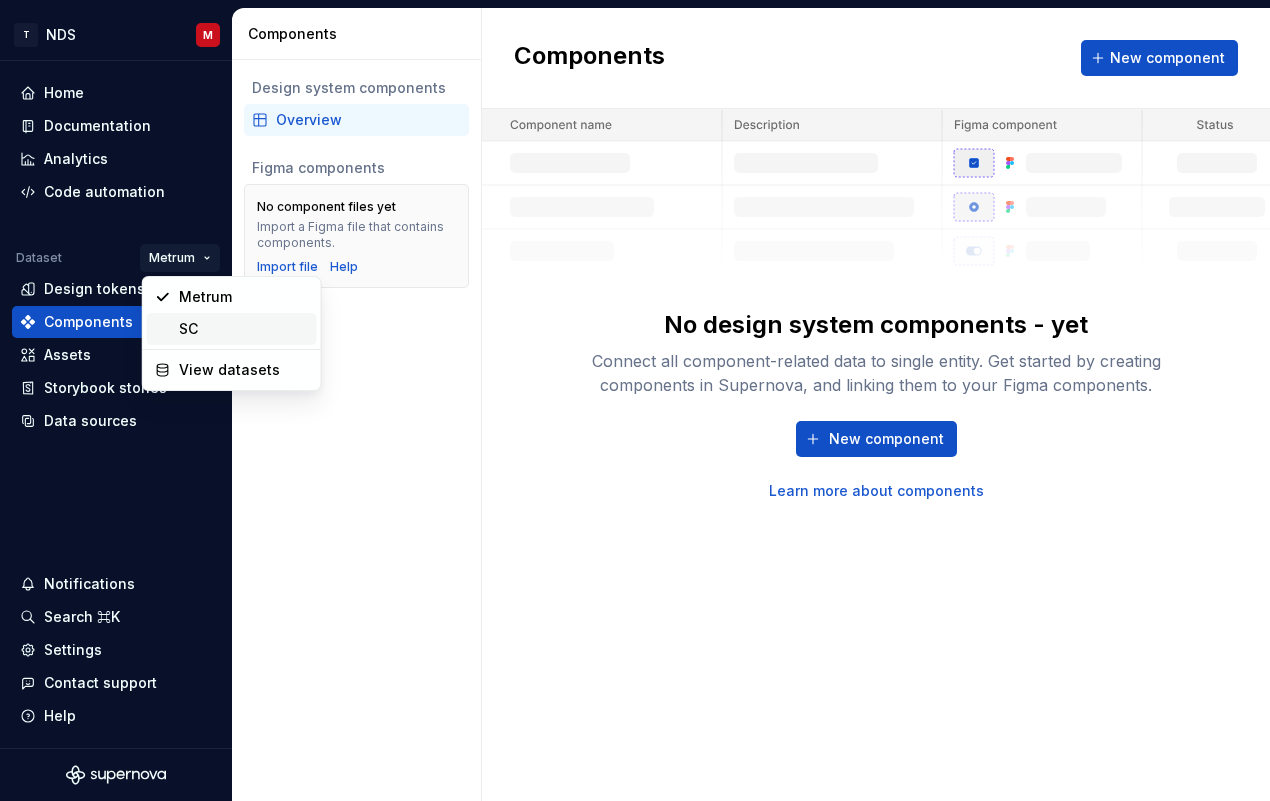 click on "SC" at bounding box center (244, 329) 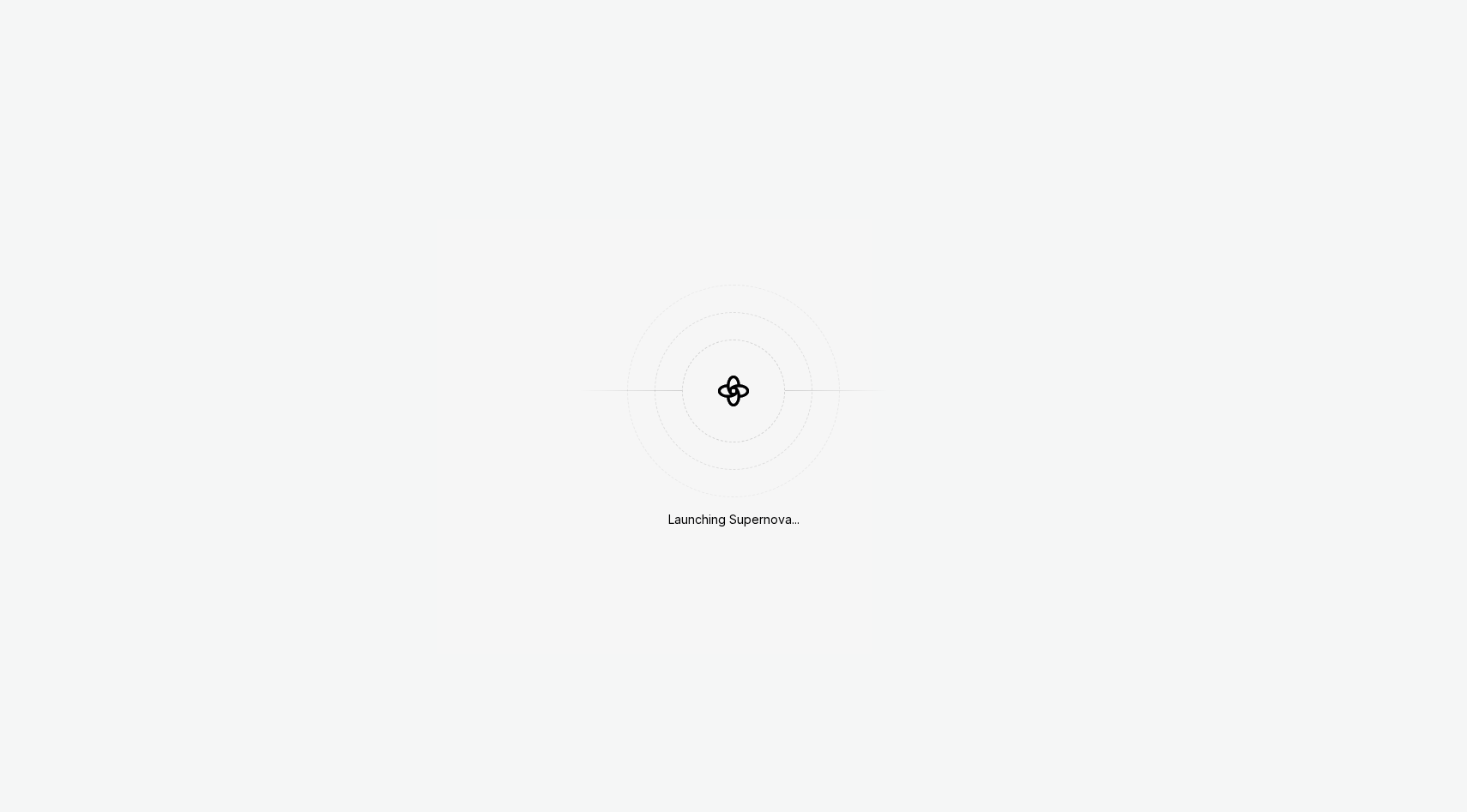 scroll, scrollTop: 0, scrollLeft: 0, axis: both 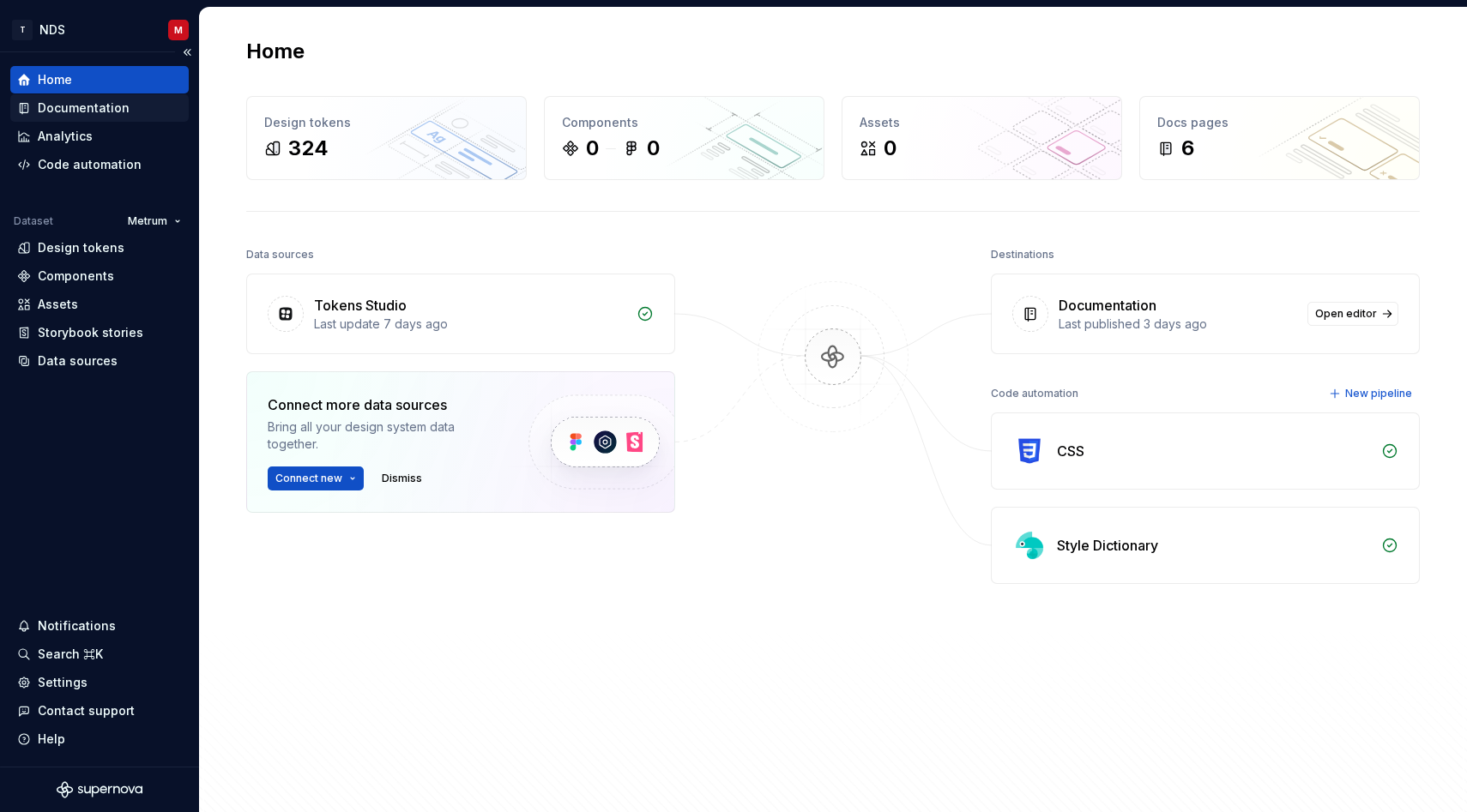 click on "Documentation" at bounding box center (83, 108) 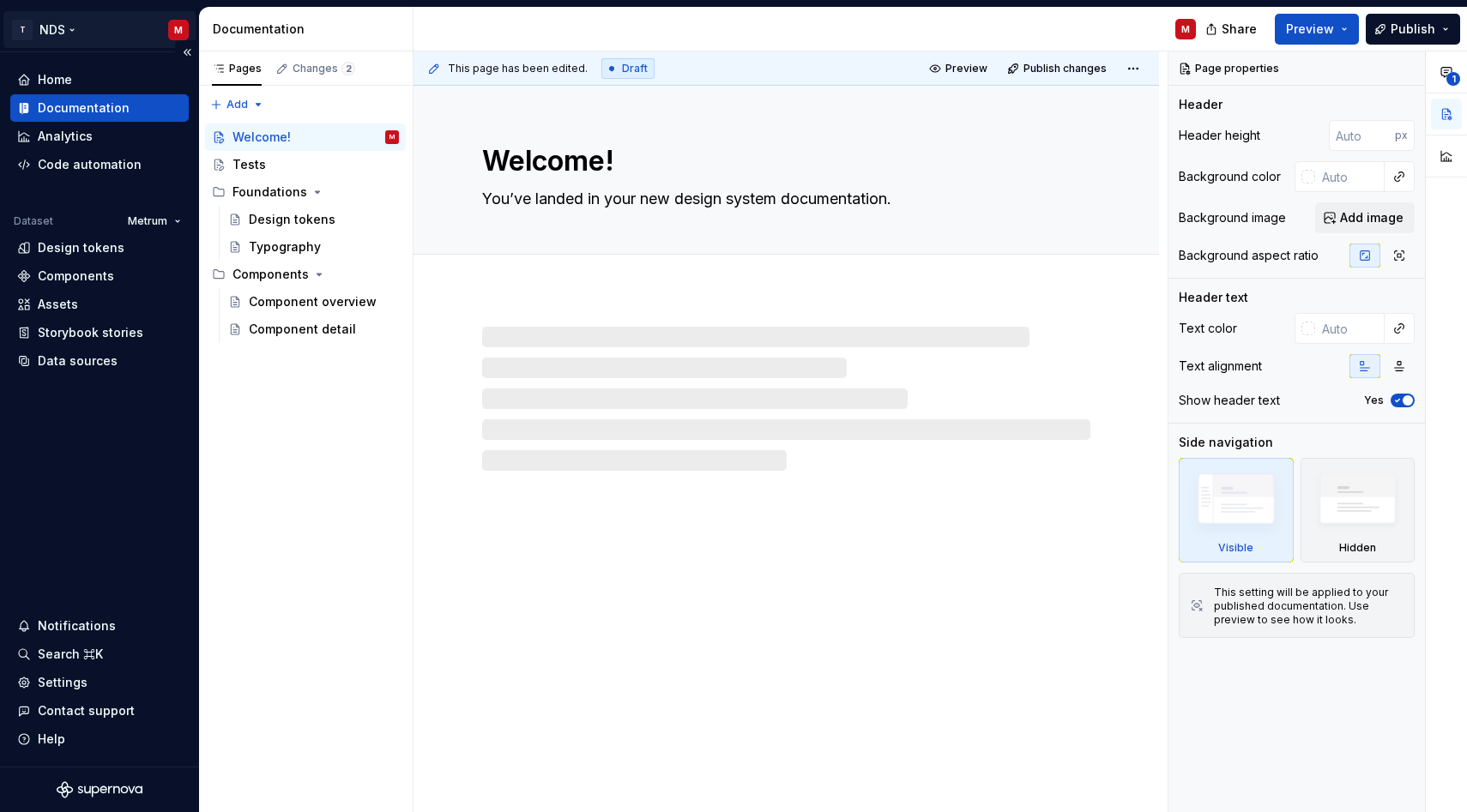 click on "T NDS M Home Documentation Analytics Code automation Dataset Metrum Design tokens Components Assets Storybook stories Data sources Notifications Search ⌘K Settings Contact support Help Documentation M Share Preview Publish Pages Changes 2 Add
Accessibility guide for tree Page tree.
Navigate the tree with the arrow keys. Common tree hotkeys apply. Further keybindings are available:
enter to execute primary action on focused item
f2 to start renaming the focused item
escape to abort renaming an item
control+d to start dragging selected items
Welcome! M Tests Foundations Design tokens Typography Components Component overview Component detail Welcome! Tests Upgrade to Enterprise to turn on approval workflow View edited pages by status when selecting which pages to publish. Contact admin This page has been edited. Draft Preview Publish changes Welcome! You’ve landed in your new design system documentation. Comments Open comments Header px" at bounding box center (734, 406) 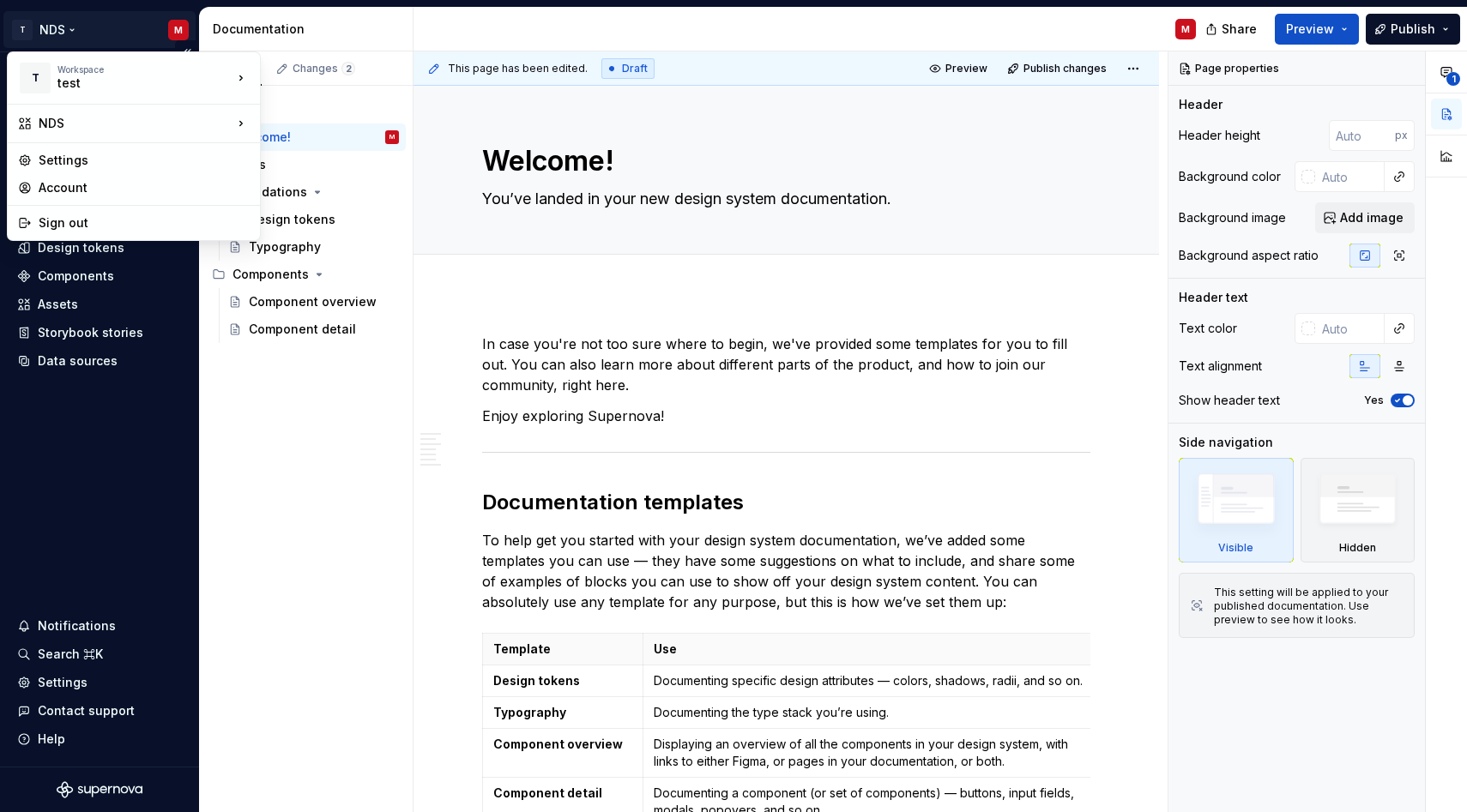 type on "*" 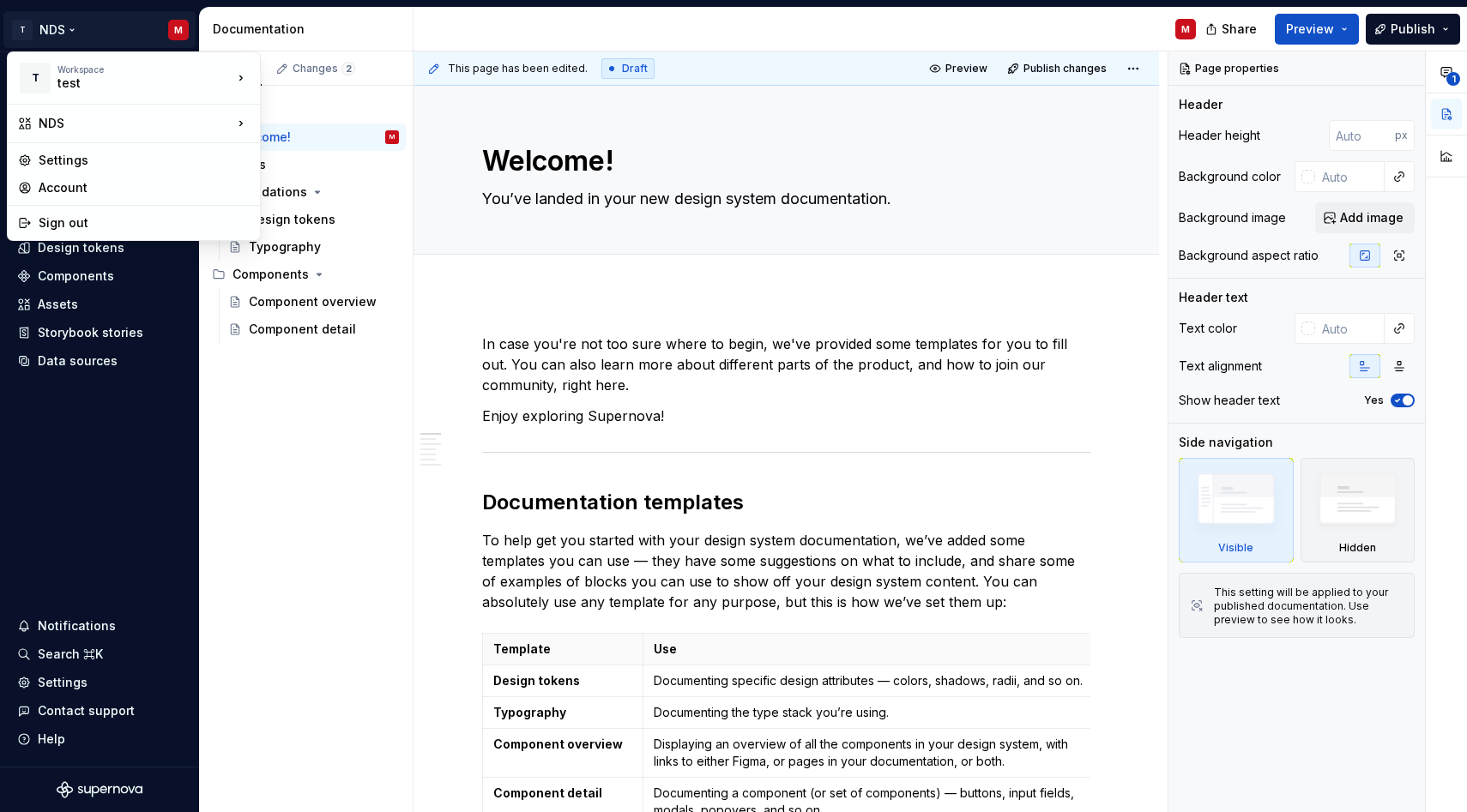 click on "T NDS M Home Documentation Analytics Code automation Dataset Metrum Design tokens Components Assets Storybook stories Data sources Notifications Search ⌘K Settings Contact support Help Documentation M Share Preview Publish Pages Changes 2 Add
Accessibility guide for tree Page tree.
Navigate the tree with the arrow keys. Common tree hotkeys apply. Further keybindings are available:
enter to execute primary action on focused item
f2 to start renaming the focused item
escape to abort renaming an item
control+d to start dragging selected items
Welcome! M Tests Foundations Design tokens Typography Components Component overview Component detail Welcome! Tests Upgrade to Enterprise to turn on approval workflow View edited pages by status when selecting which pages to publish. Contact admin This page has been edited. Draft Preview Publish changes Welcome! You’ve landed in your new design system documentation. Edit header Design system data ." at bounding box center [734, 406] 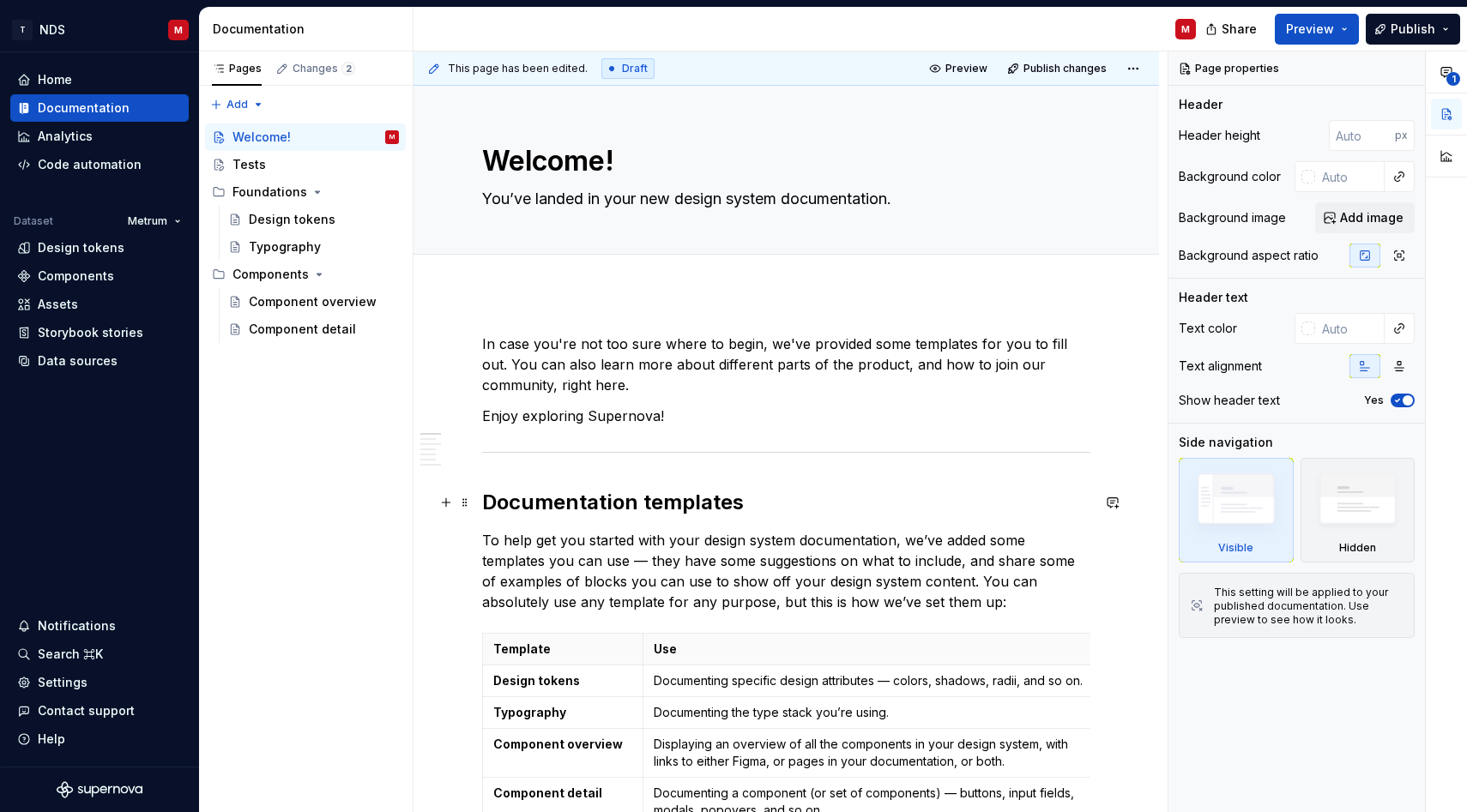 click on "Documentation templates" at bounding box center [786, 502] 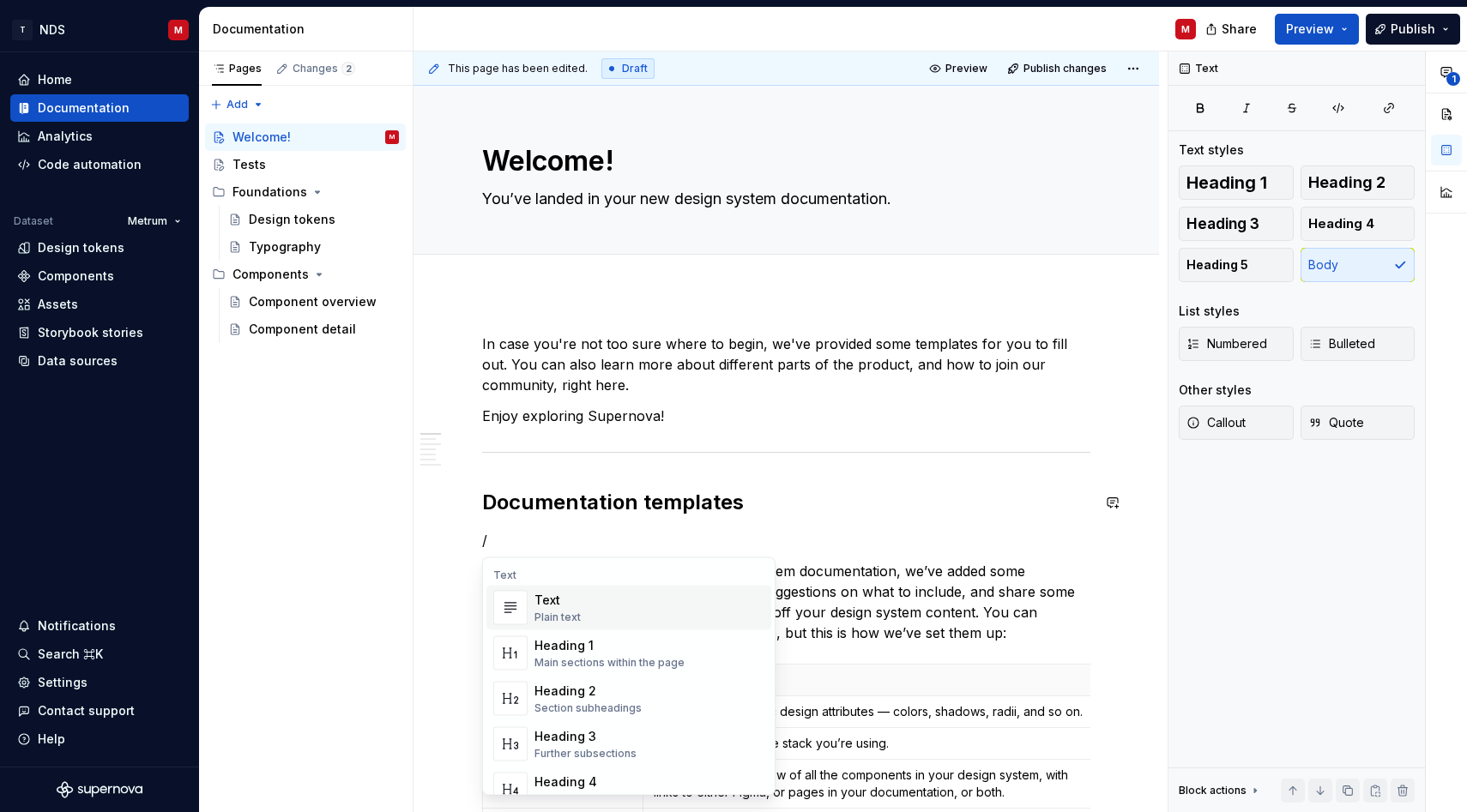 type 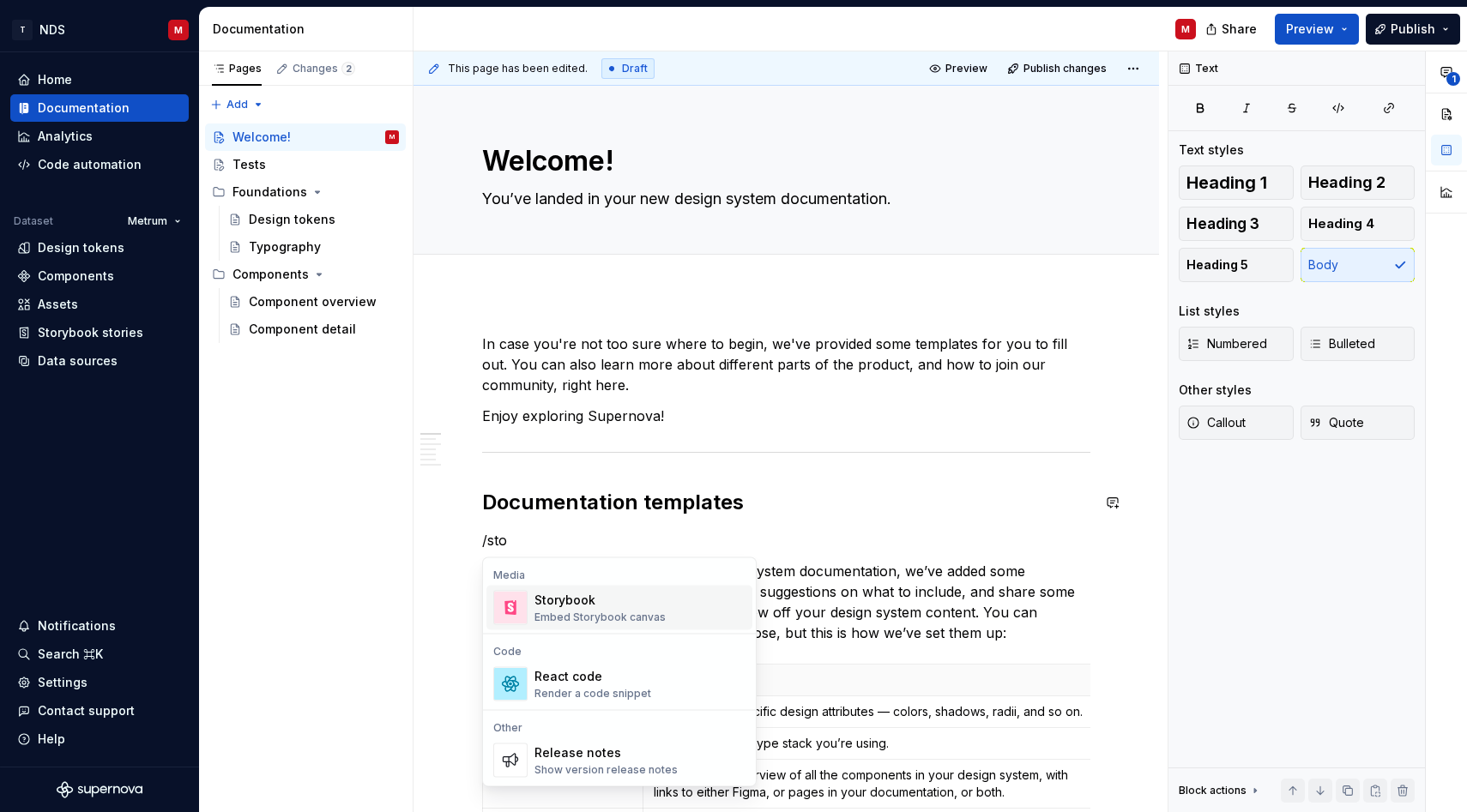 click on "Storybook" at bounding box center [600, 600] 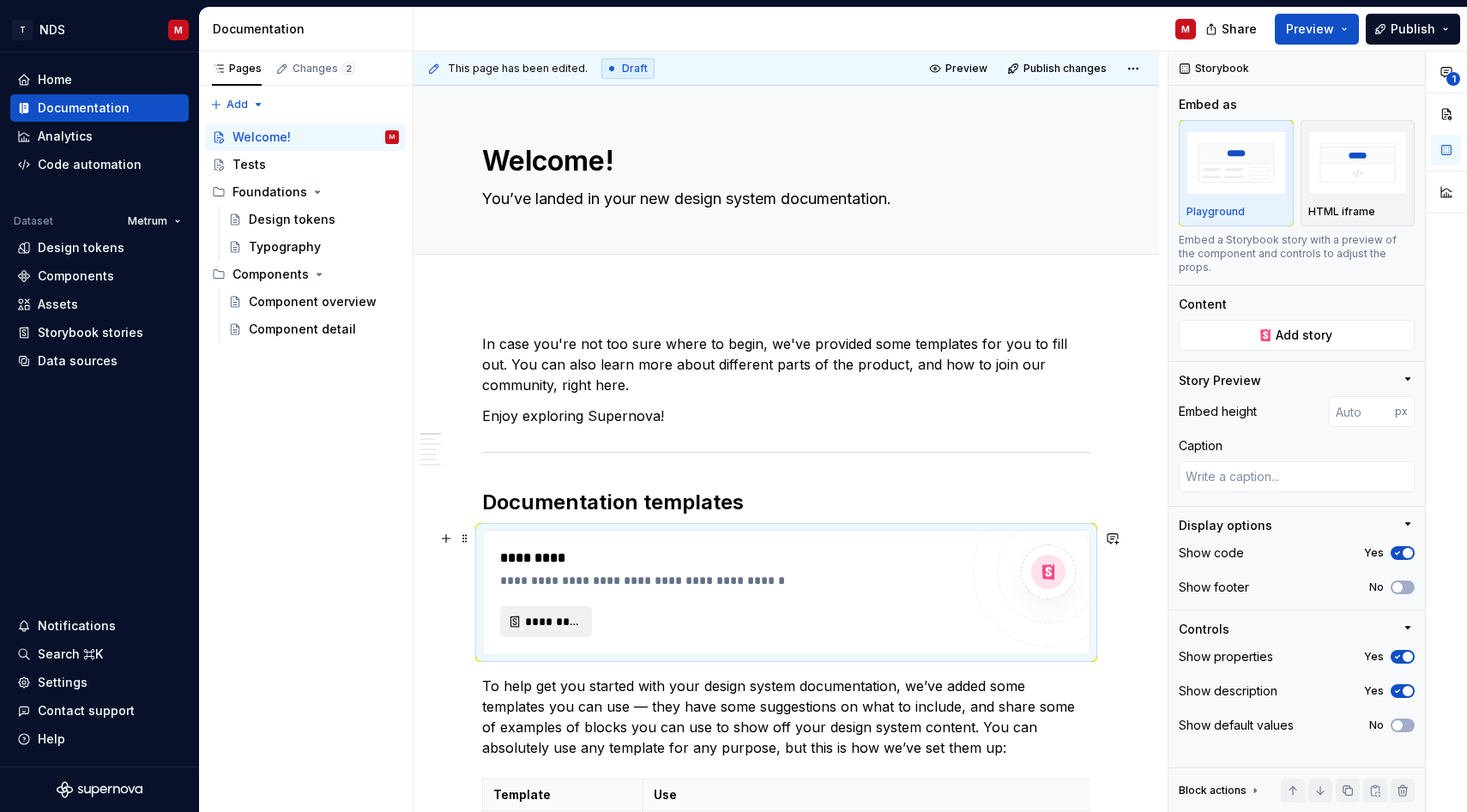 click on "*********" at bounding box center [552, 622] 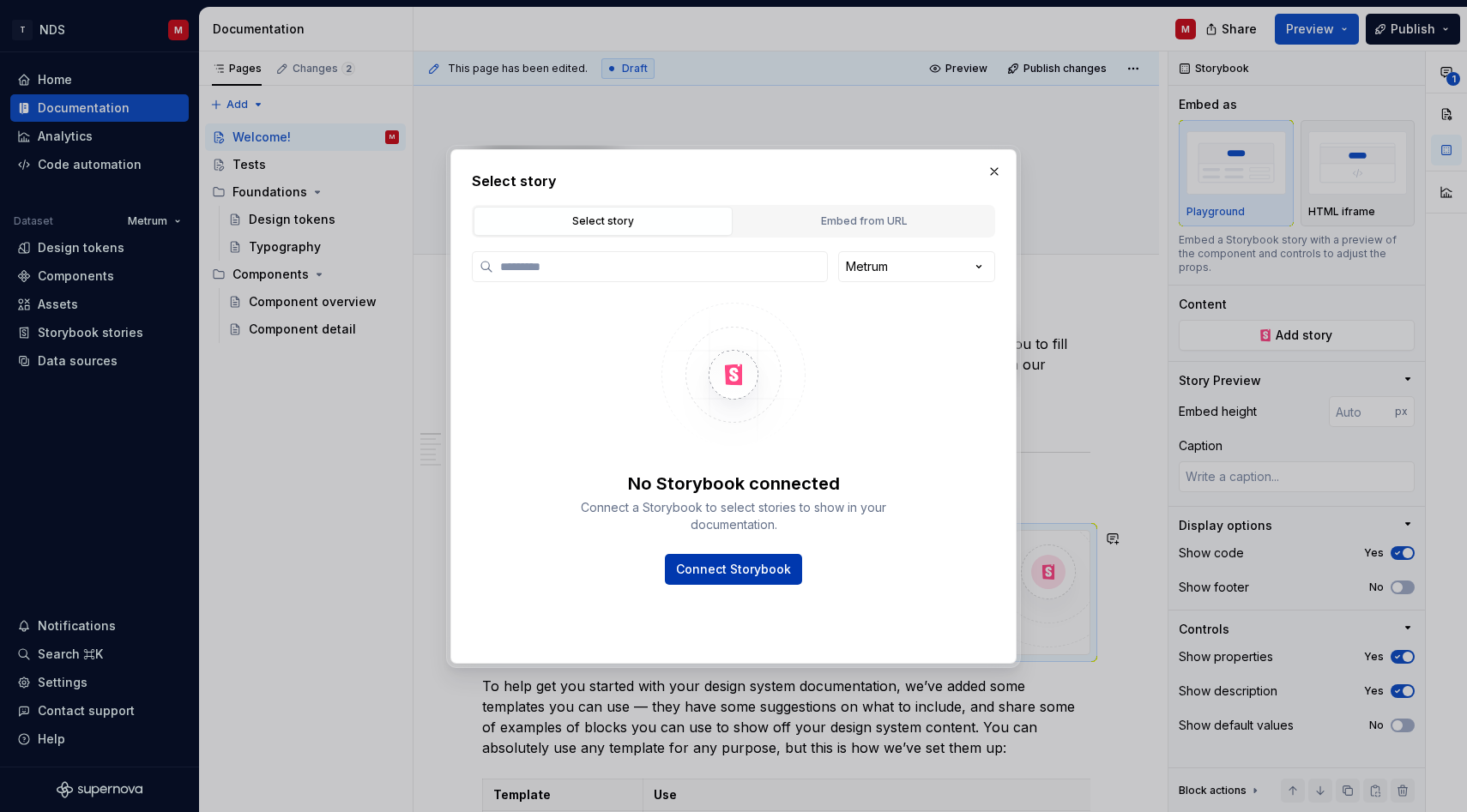 click on "Connect Storybook" at bounding box center [734, 569] 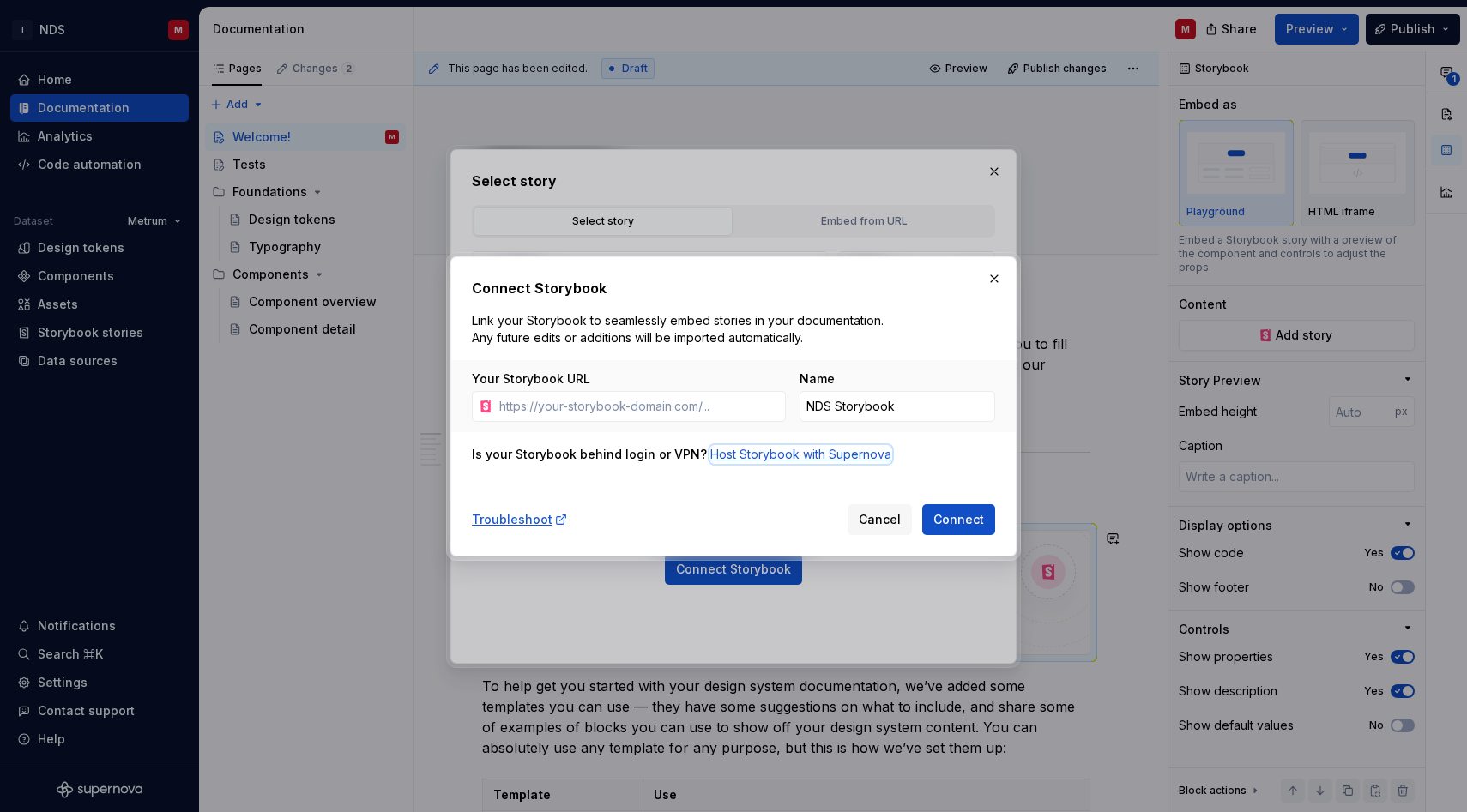 click on "Host Storybook with Supernova" at bounding box center [800, 454] 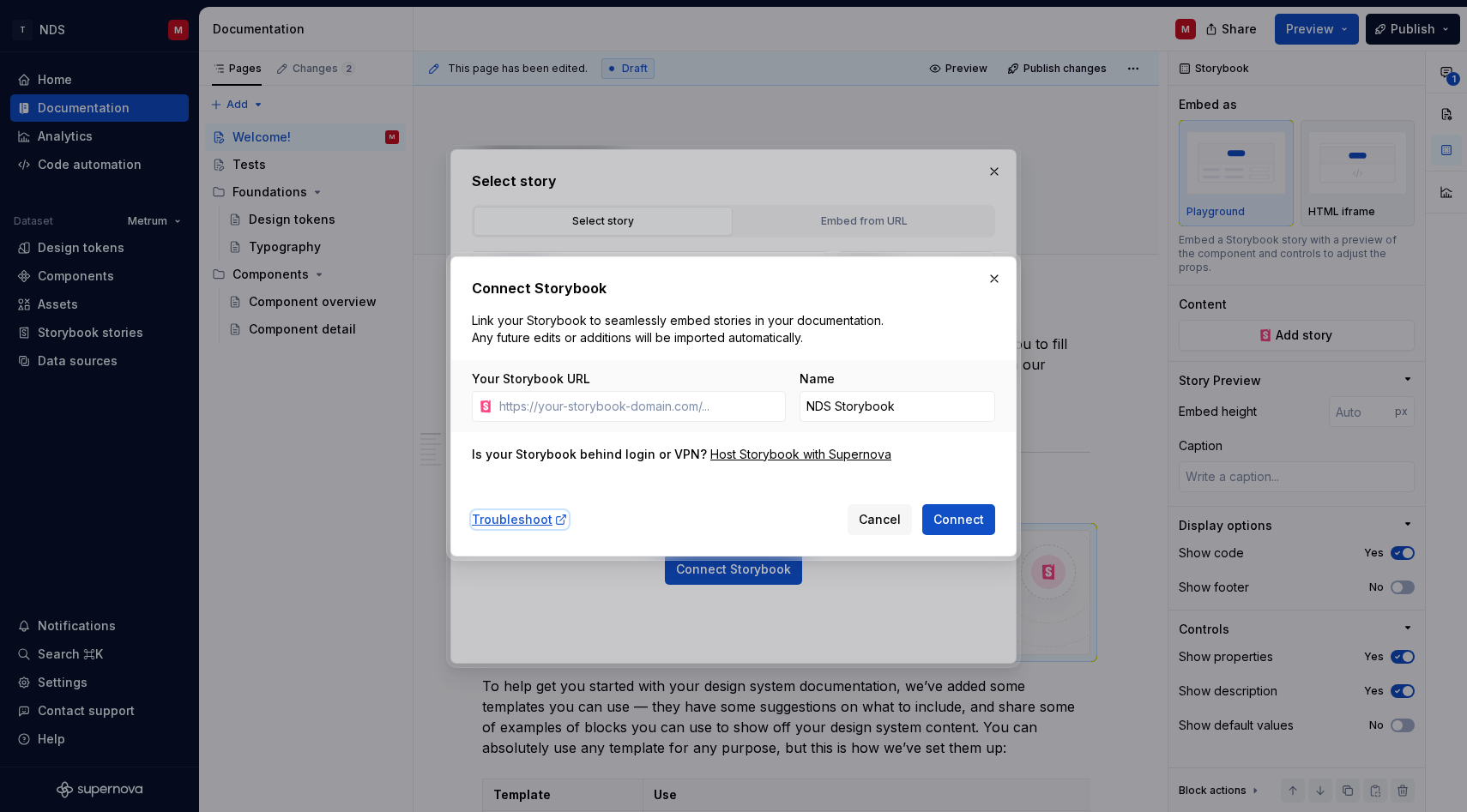click 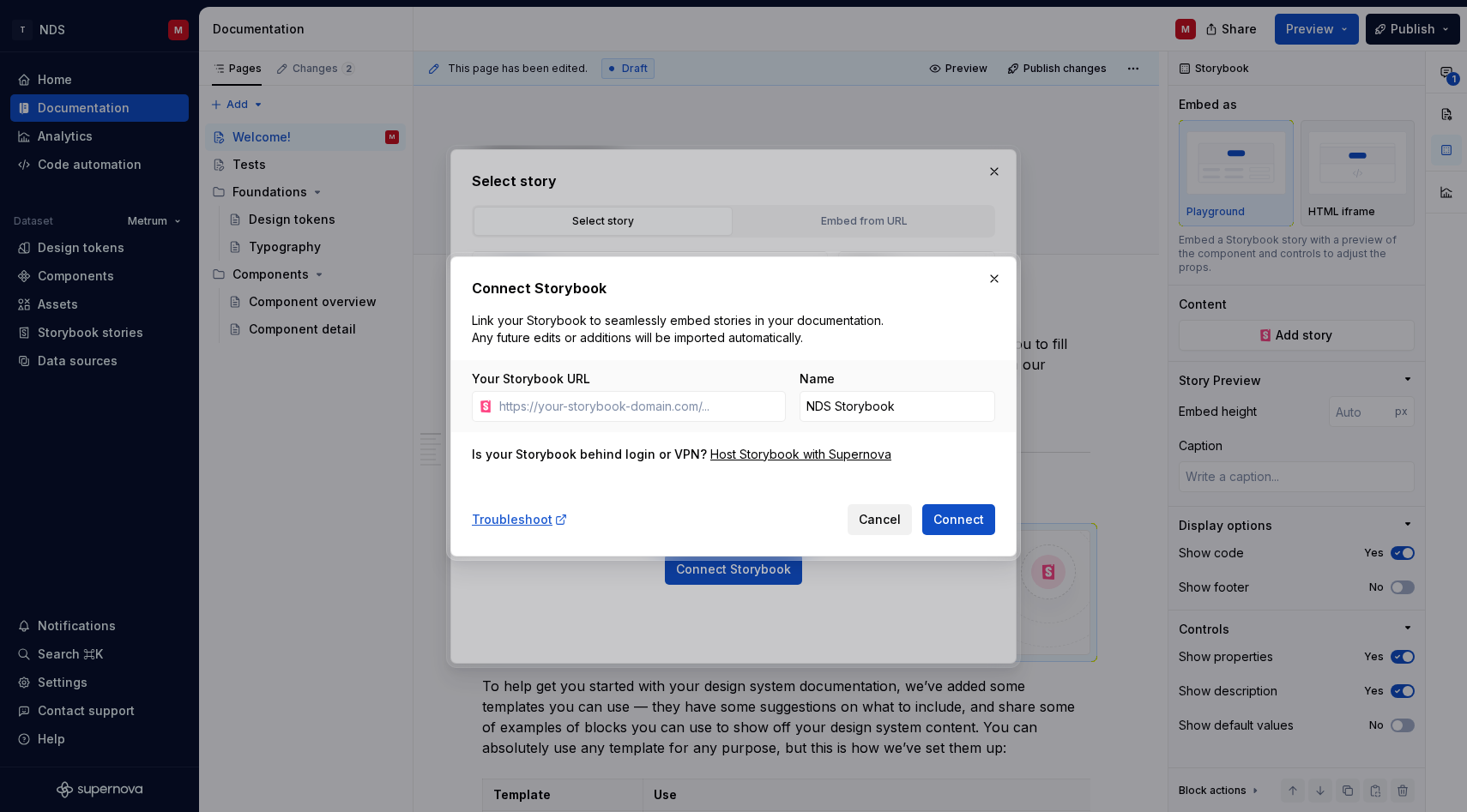 click on "Cancel" at bounding box center (879, 520) 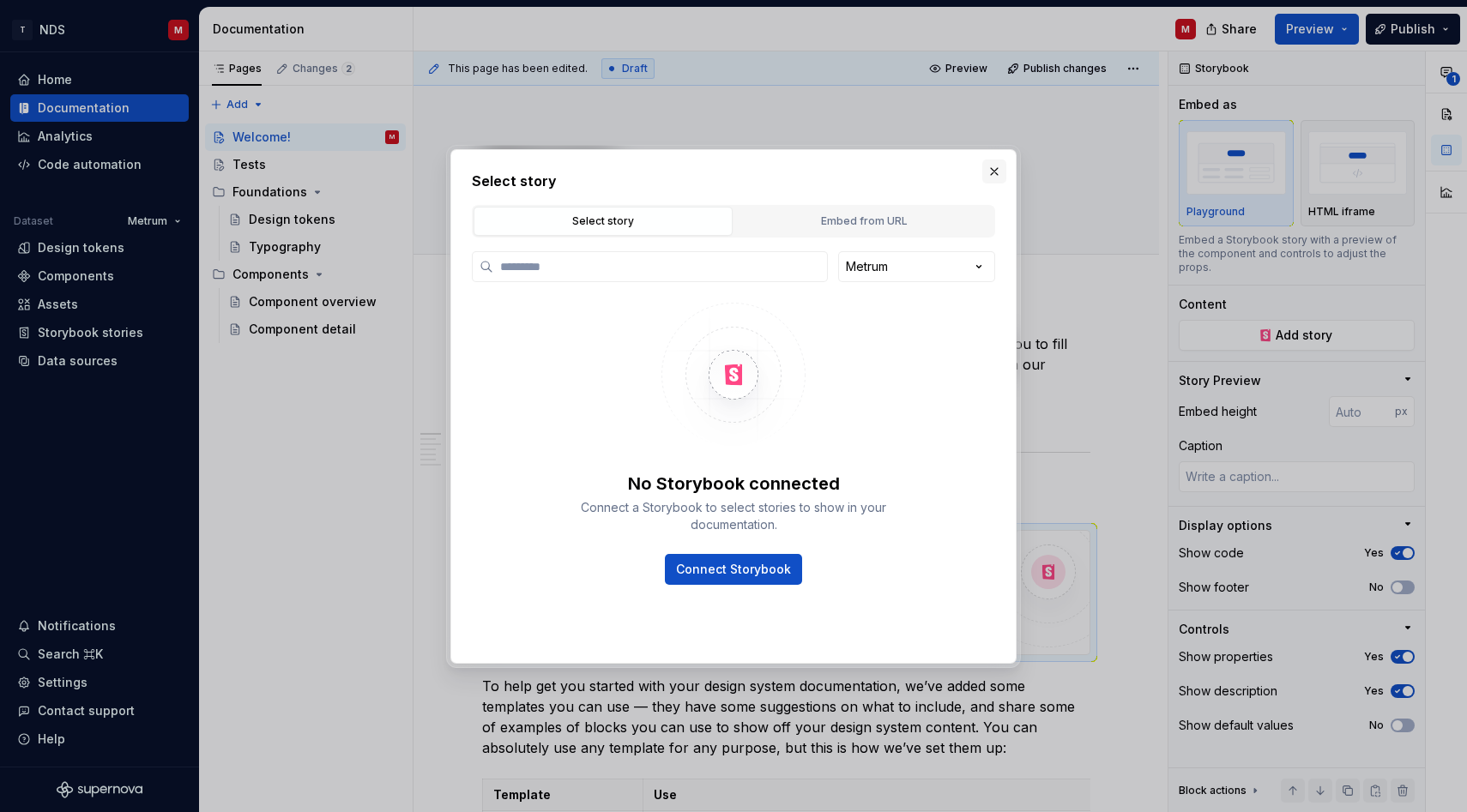 click at bounding box center (994, 171) 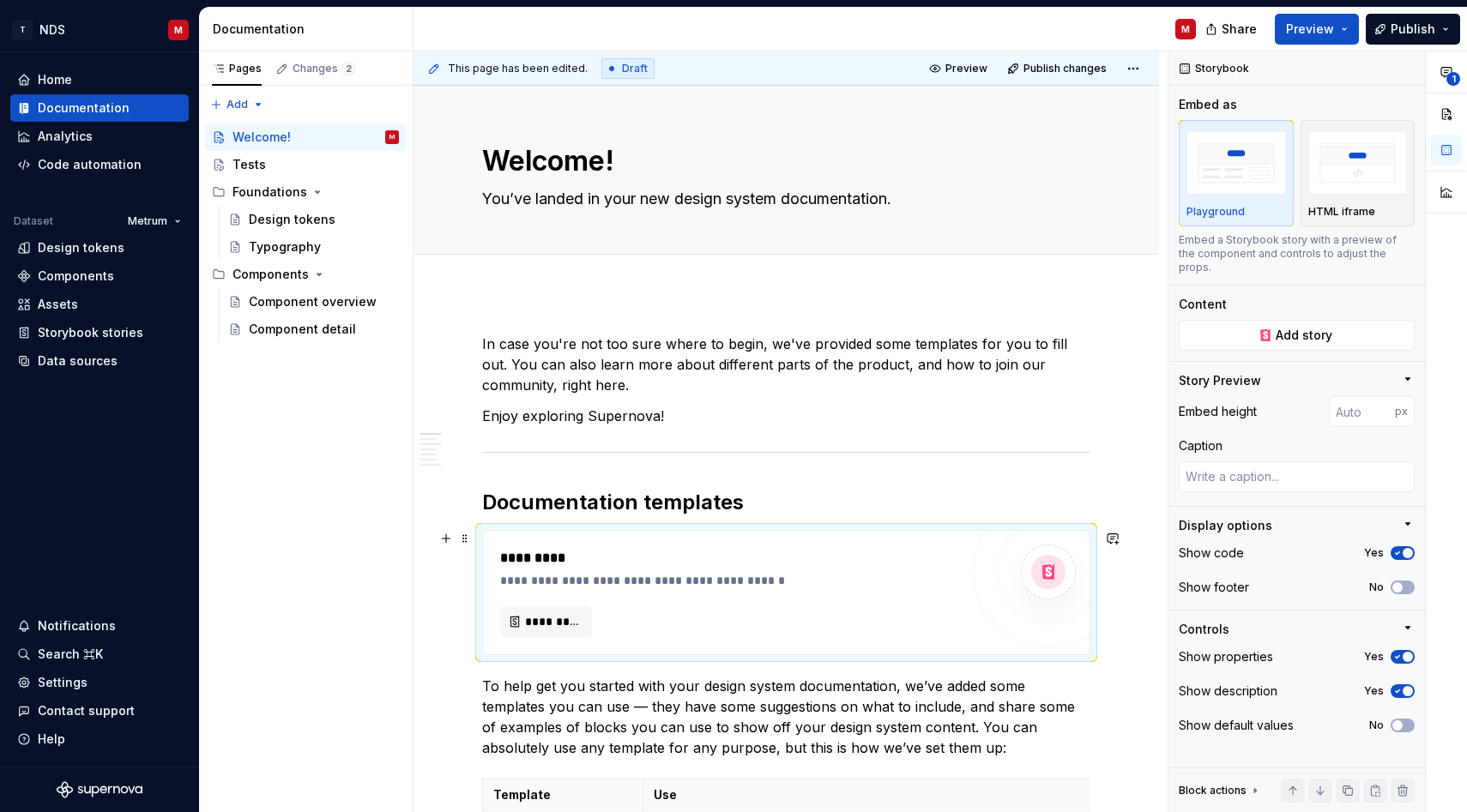click on "*********" at bounding box center (734, 558) 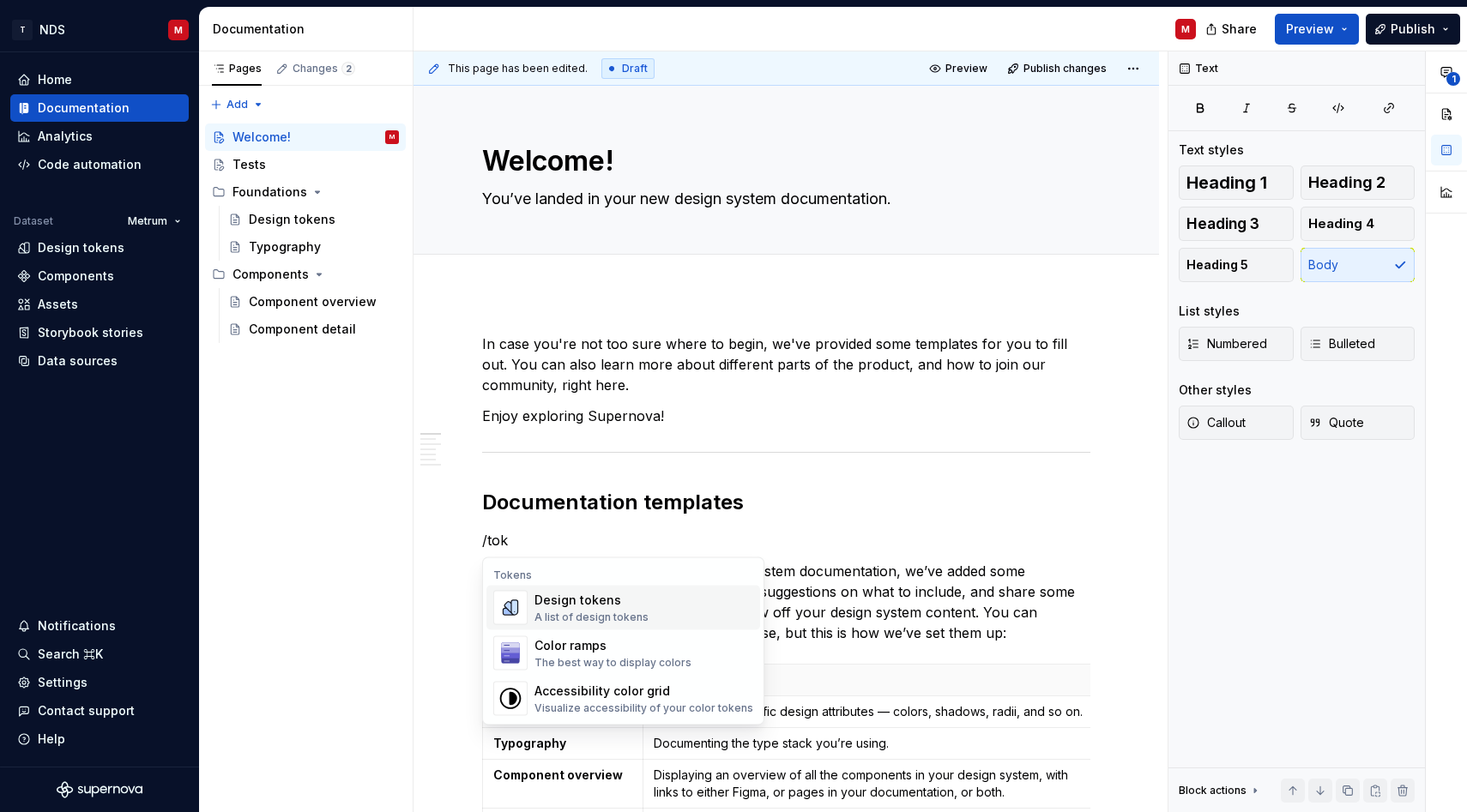 click on "Design tokens A list of design tokens" at bounding box center [643, 608] 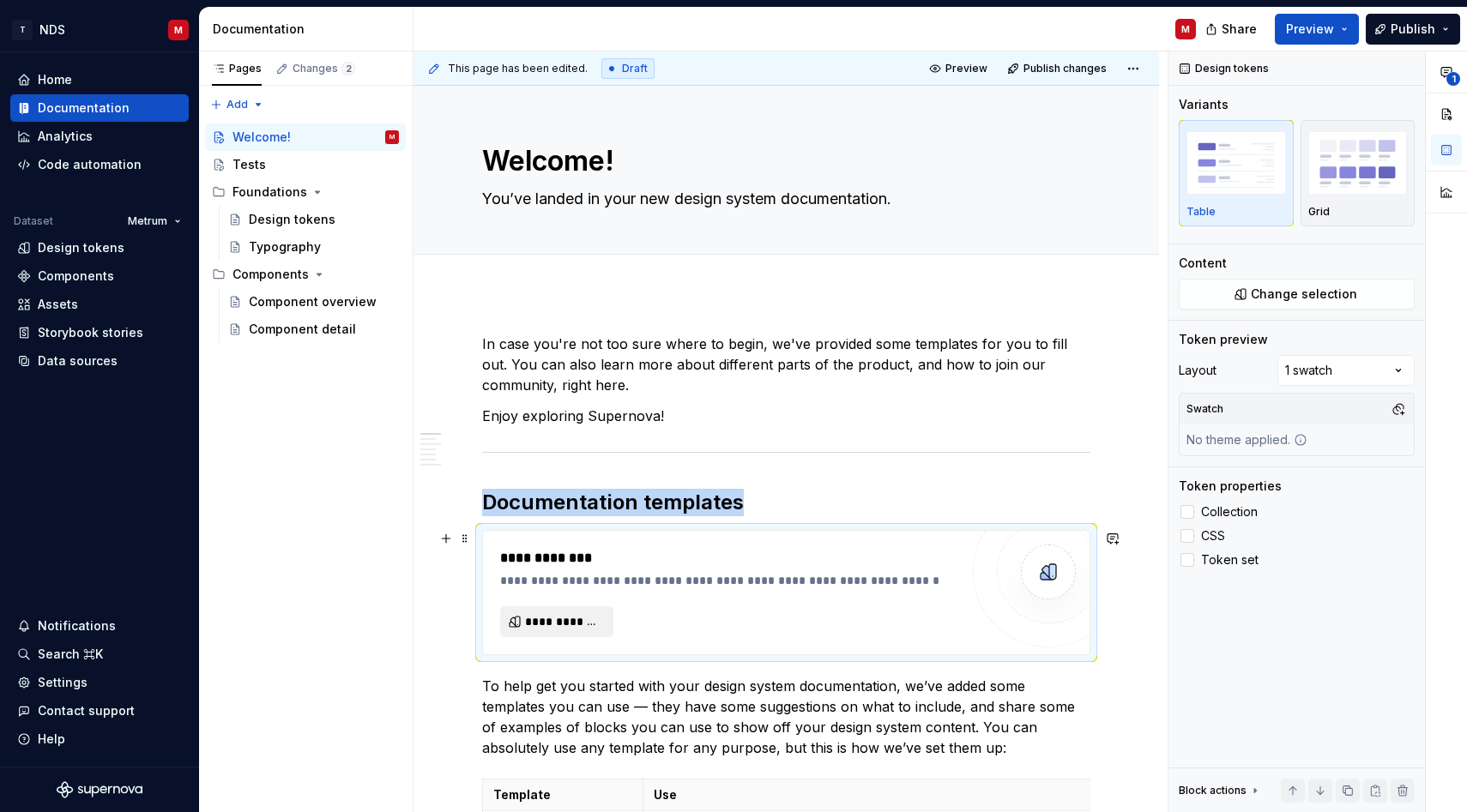 click on "**********" at bounding box center [564, 622] 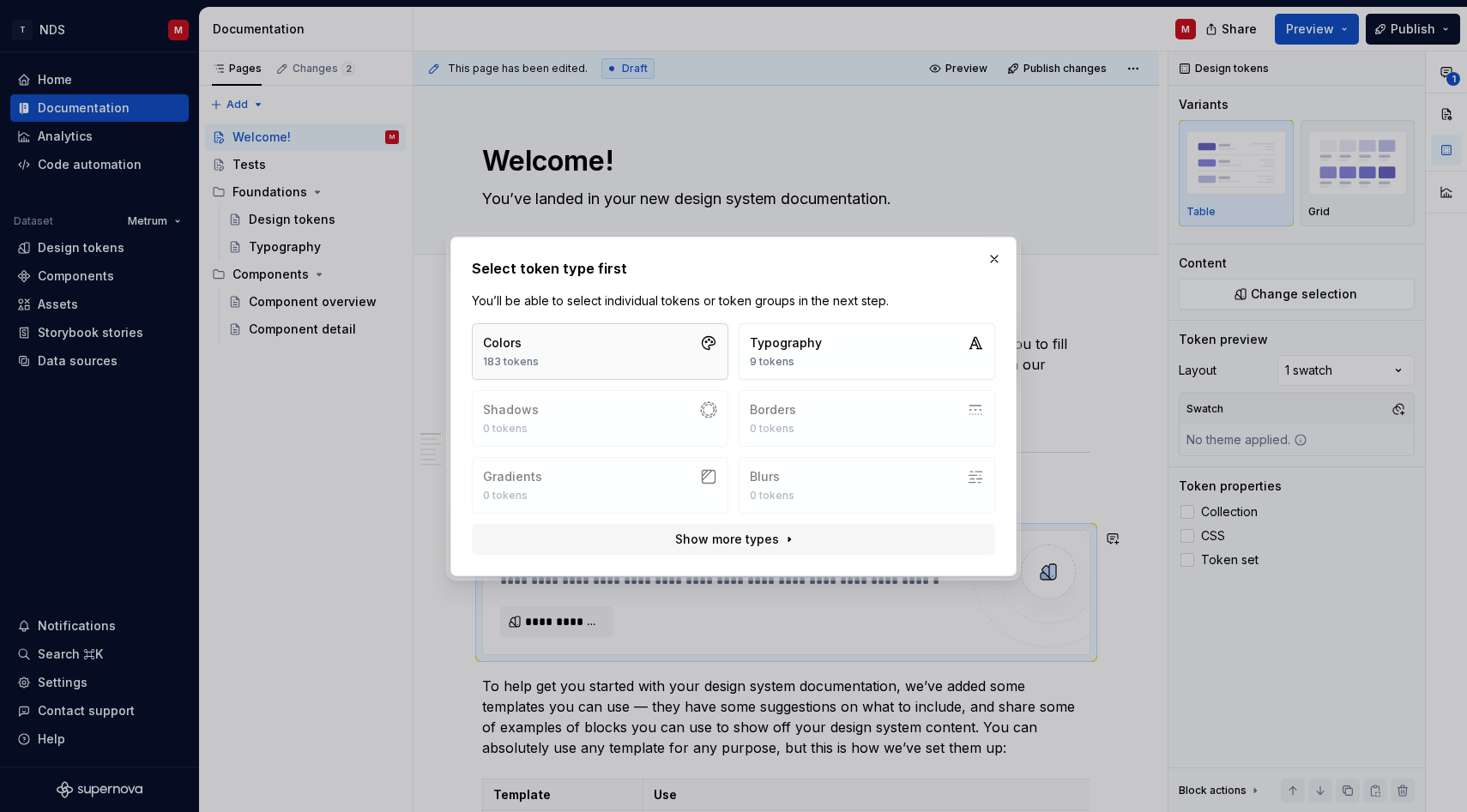 click on "Colors 183 tokens" at bounding box center [600, 352] 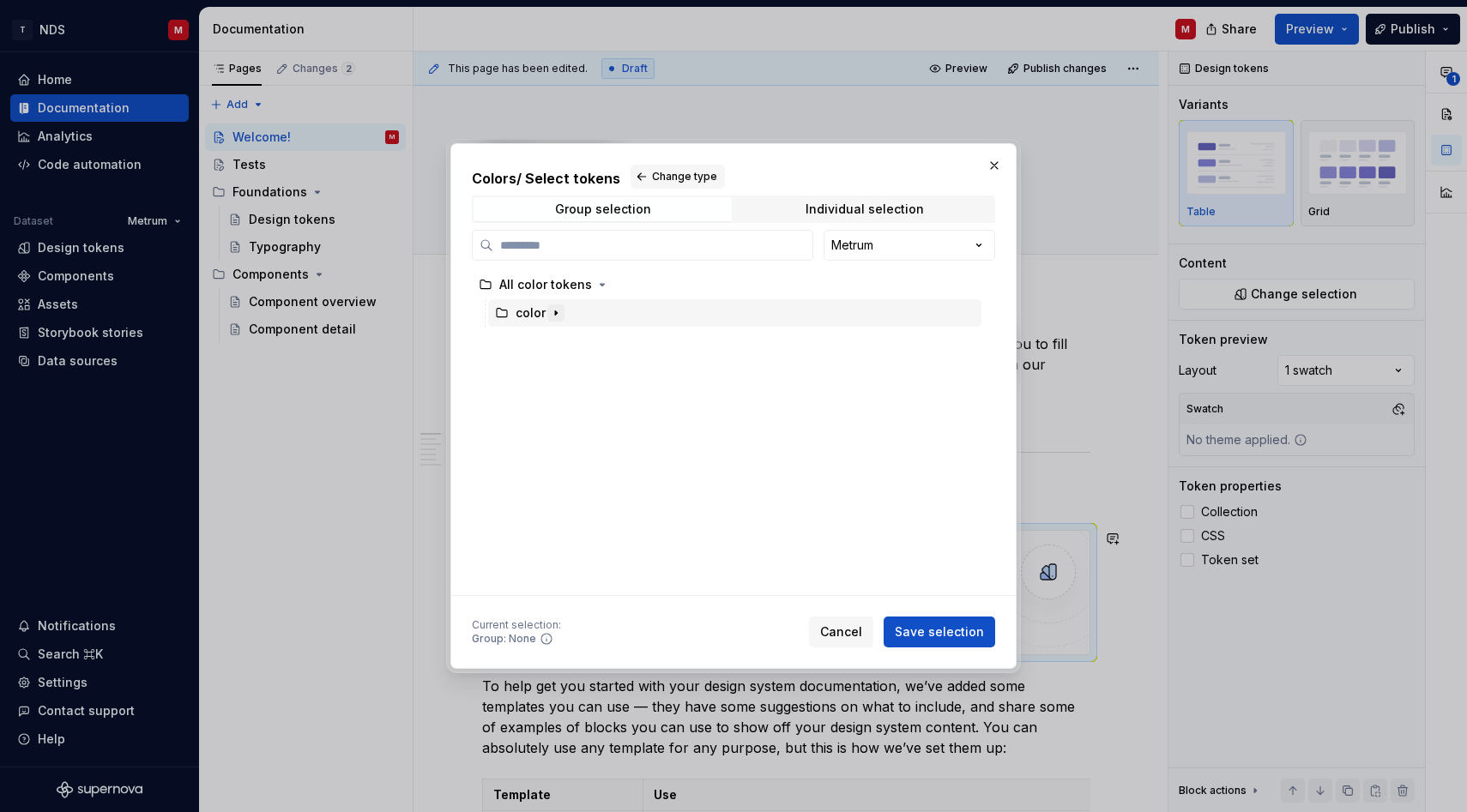 click 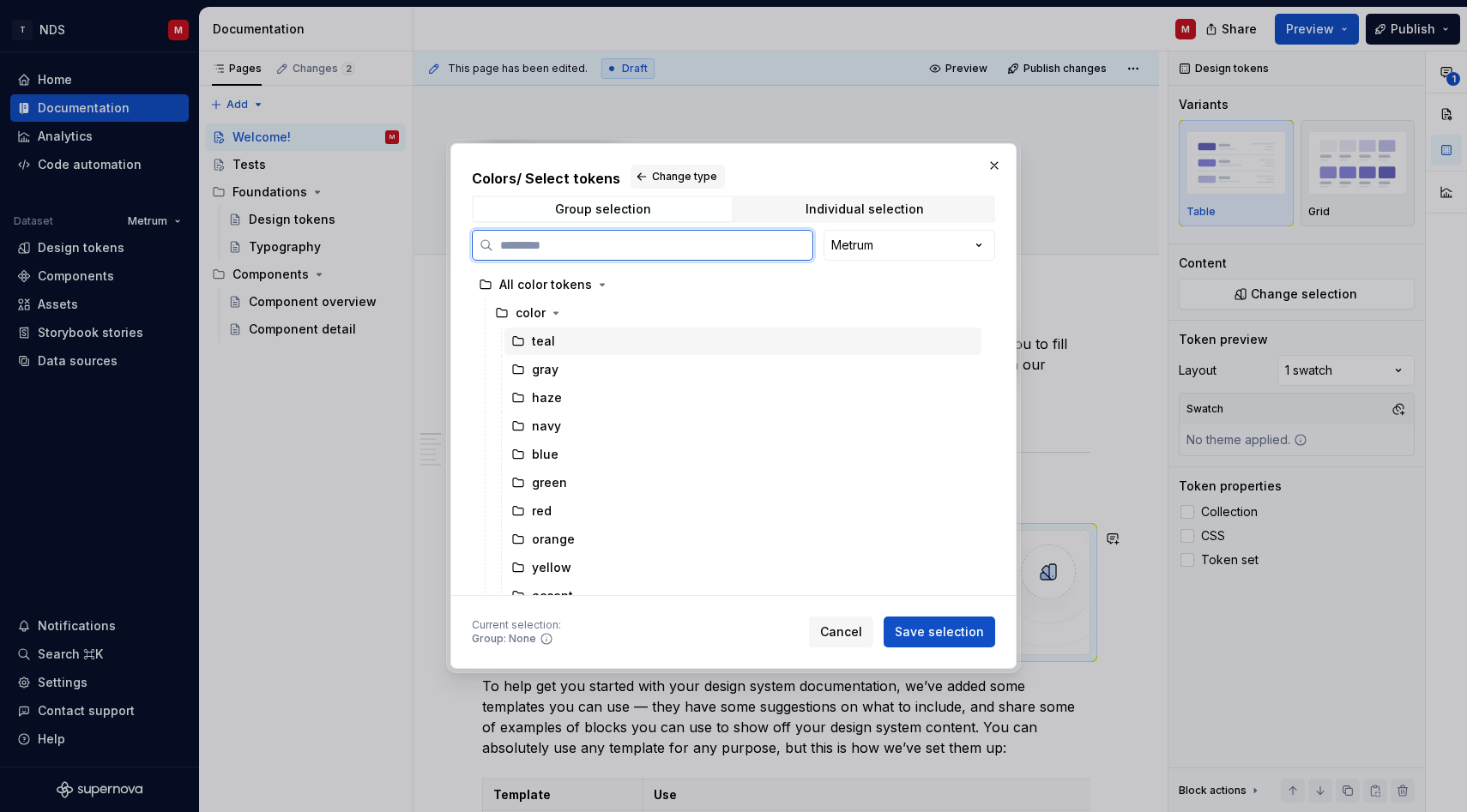 click on "teal" at bounding box center (543, 341) 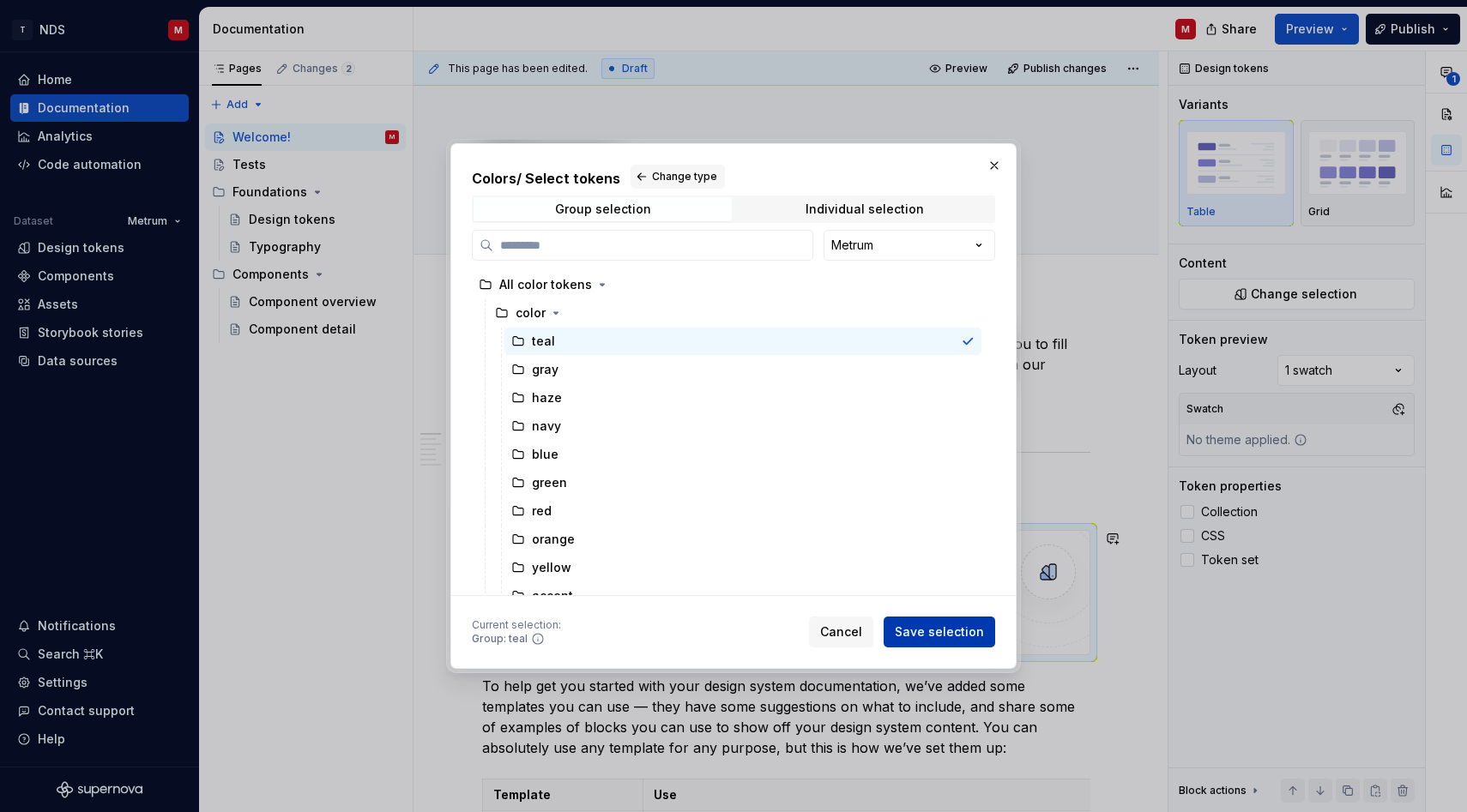 click on "Save selection" at bounding box center [939, 632] 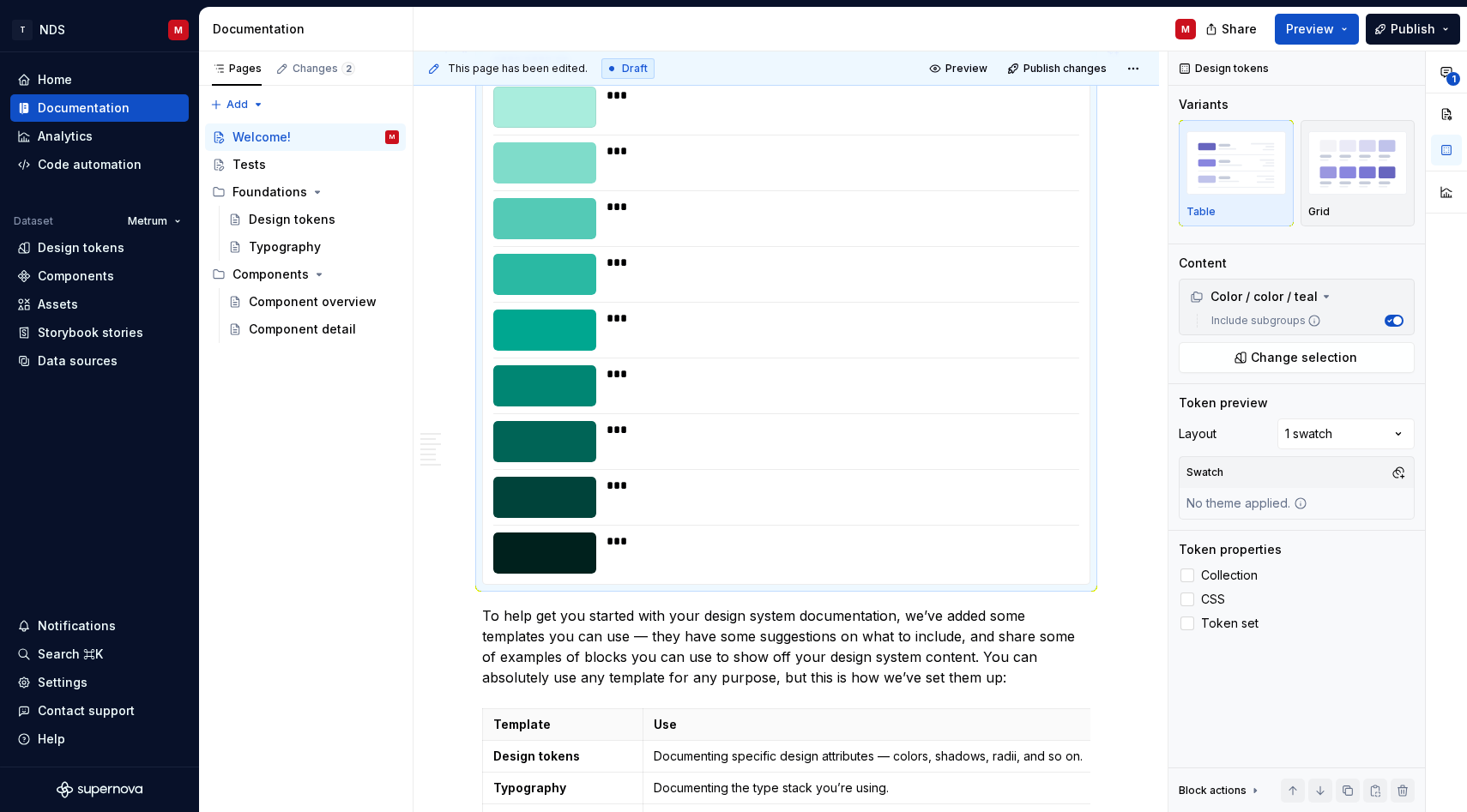 scroll, scrollTop: 331, scrollLeft: 0, axis: vertical 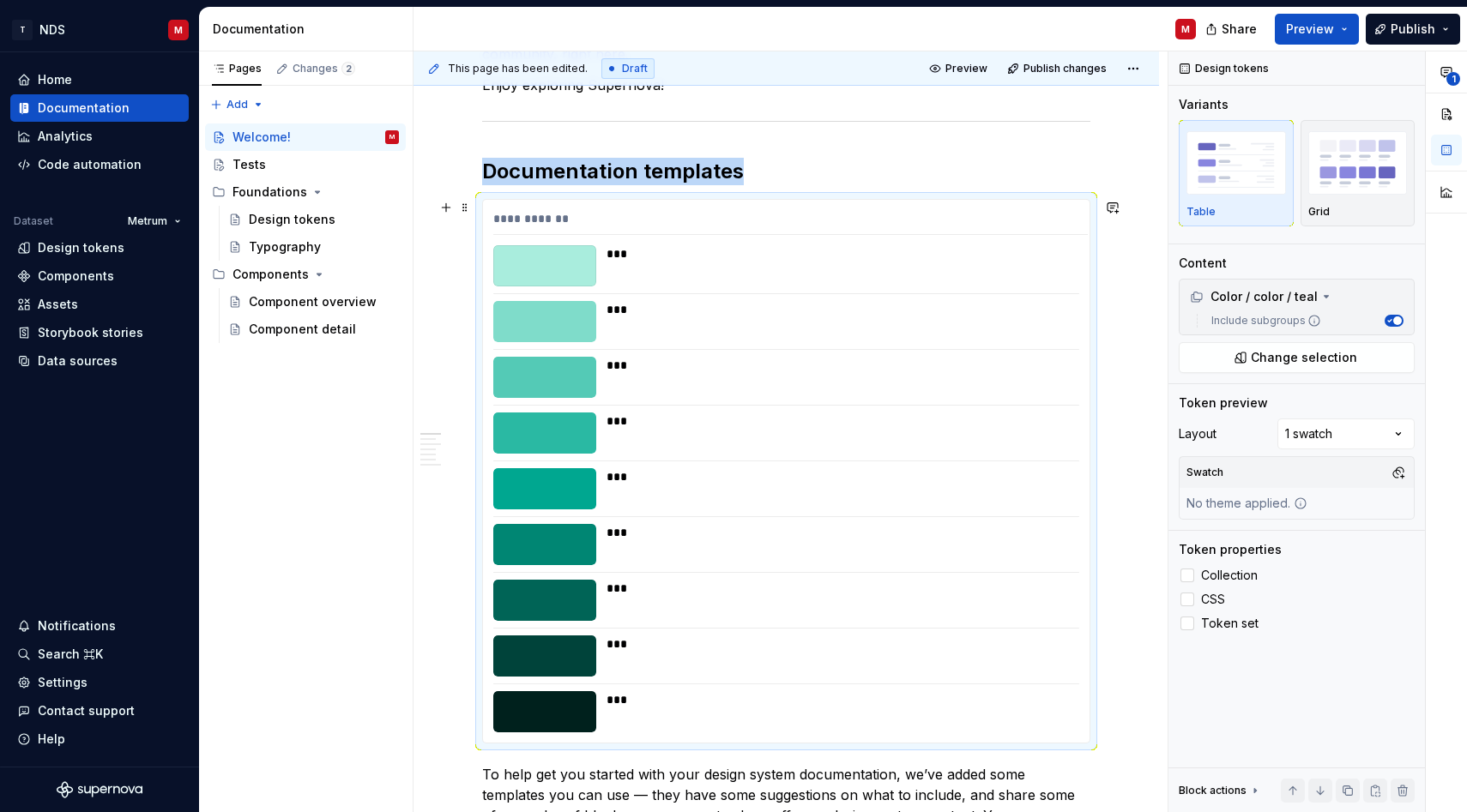 click on "**********" at bounding box center [790, 222] 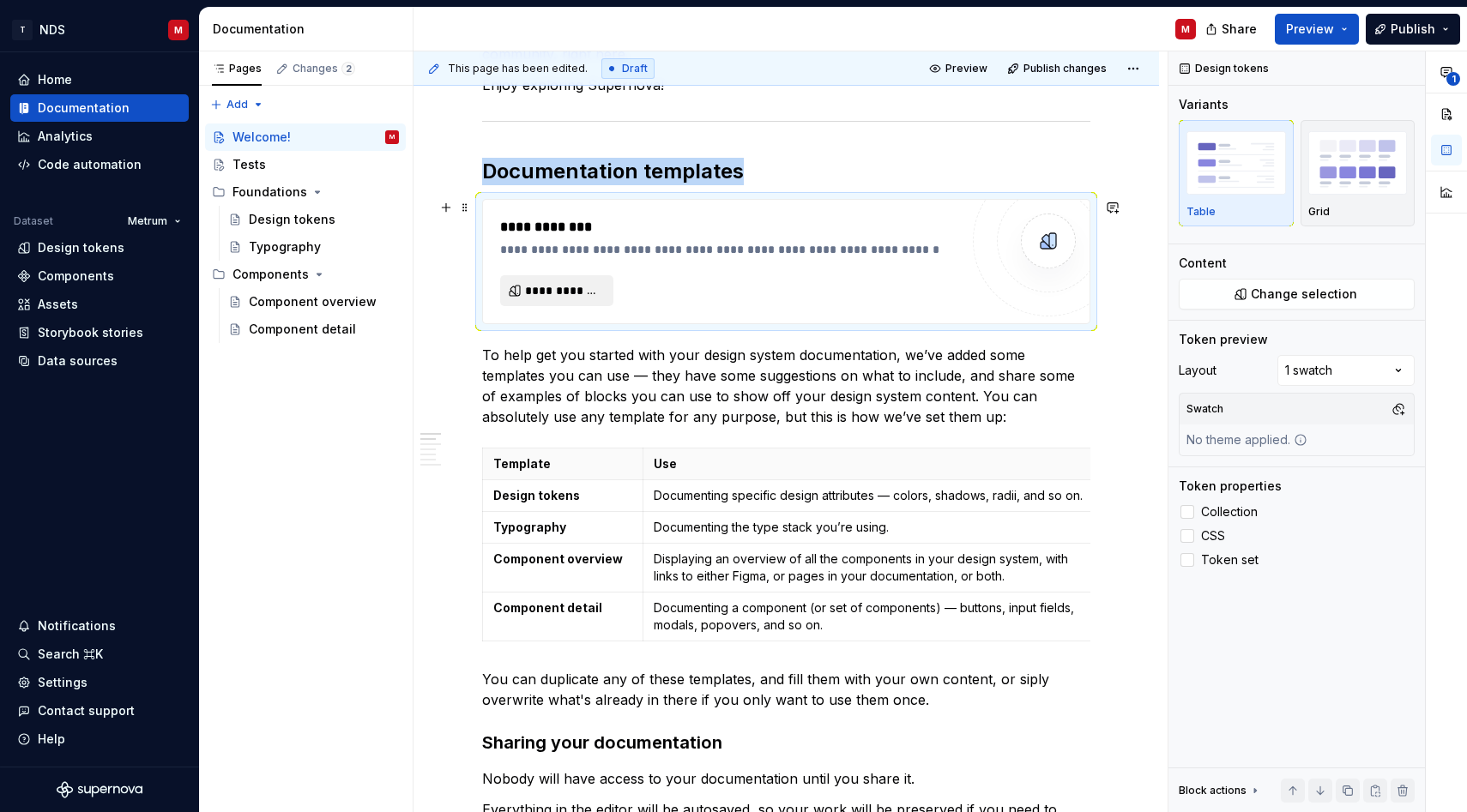 click on "**********" at bounding box center [564, 291] 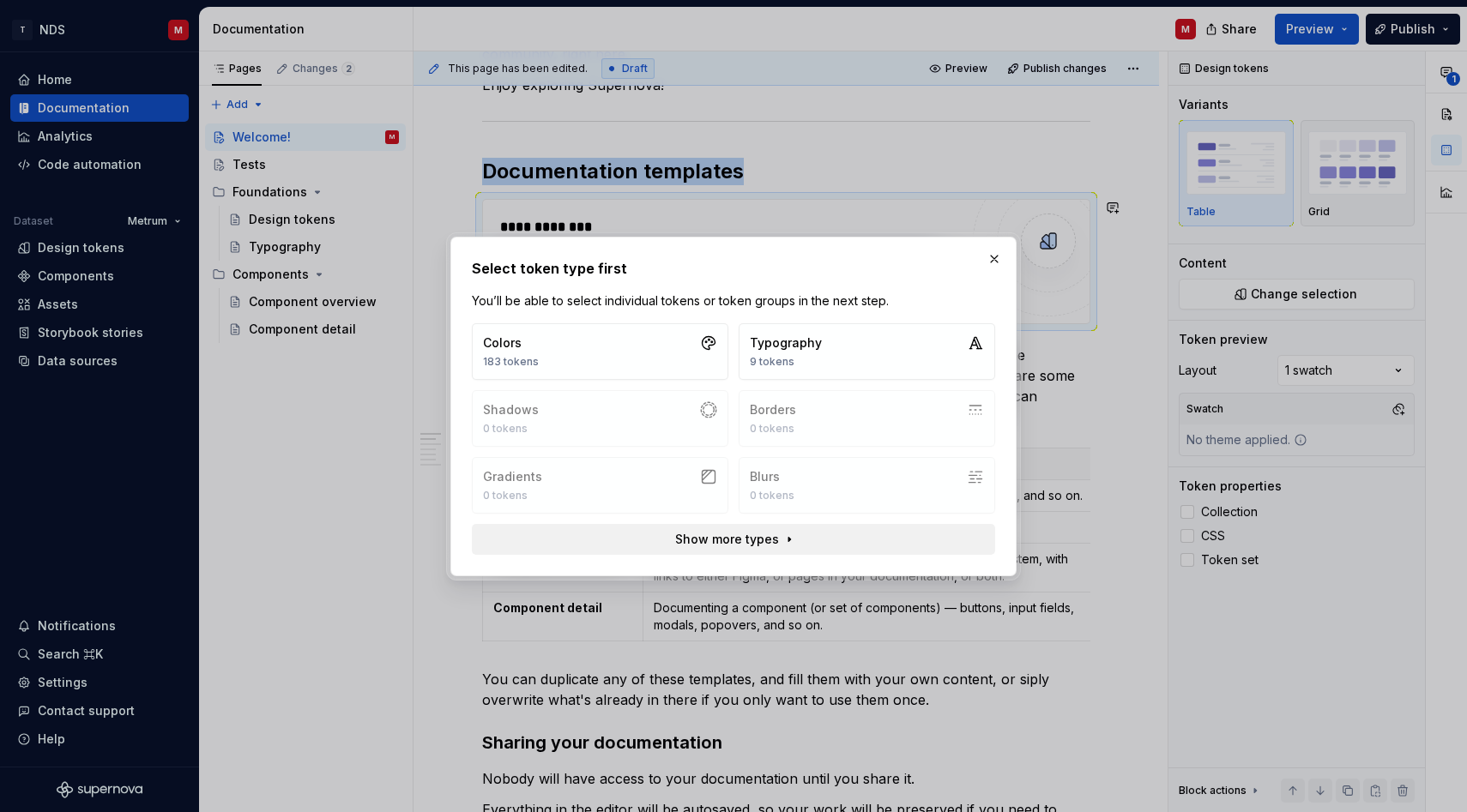 click on "Show more types" at bounding box center (727, 539) 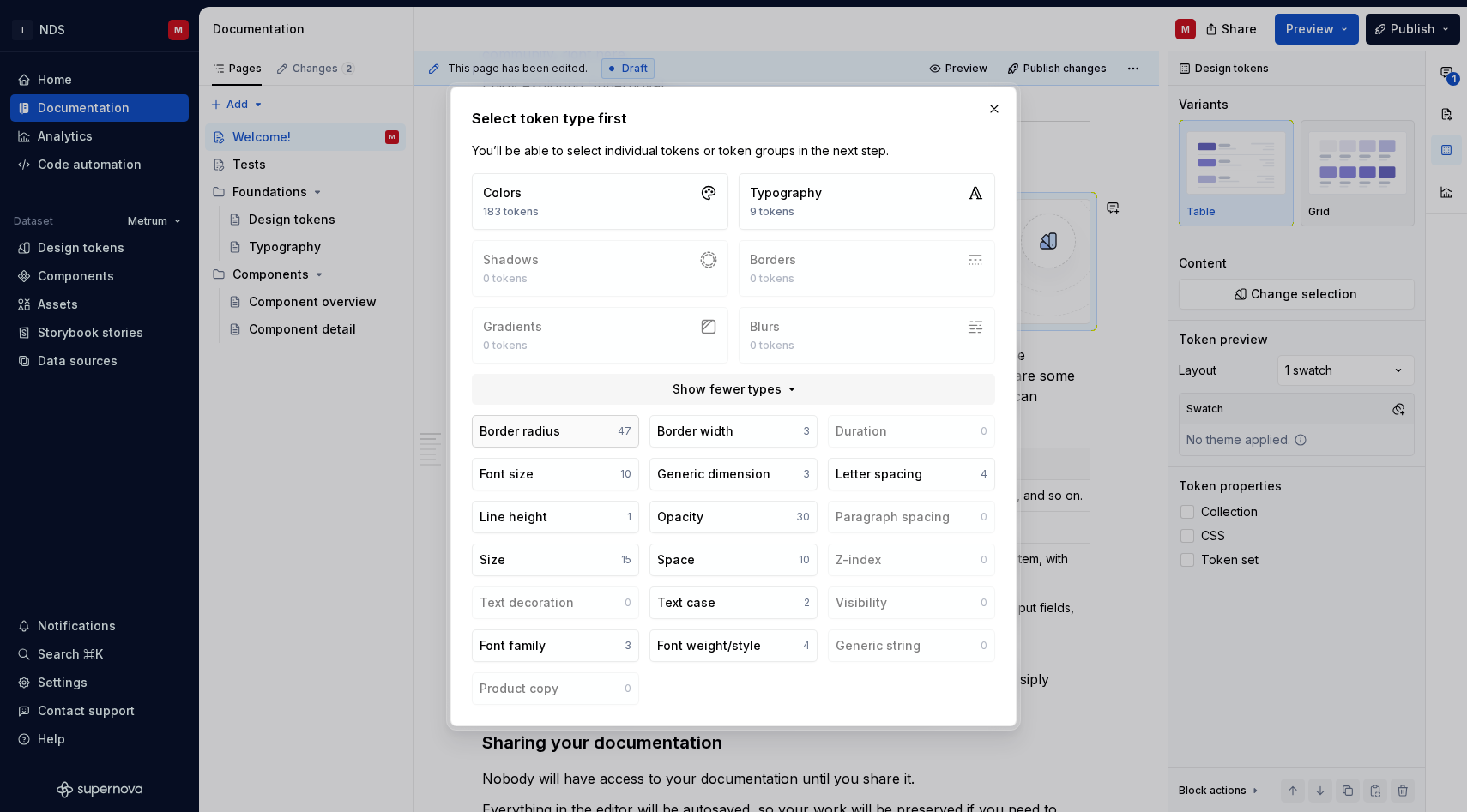 click on "47" at bounding box center (625, 431) 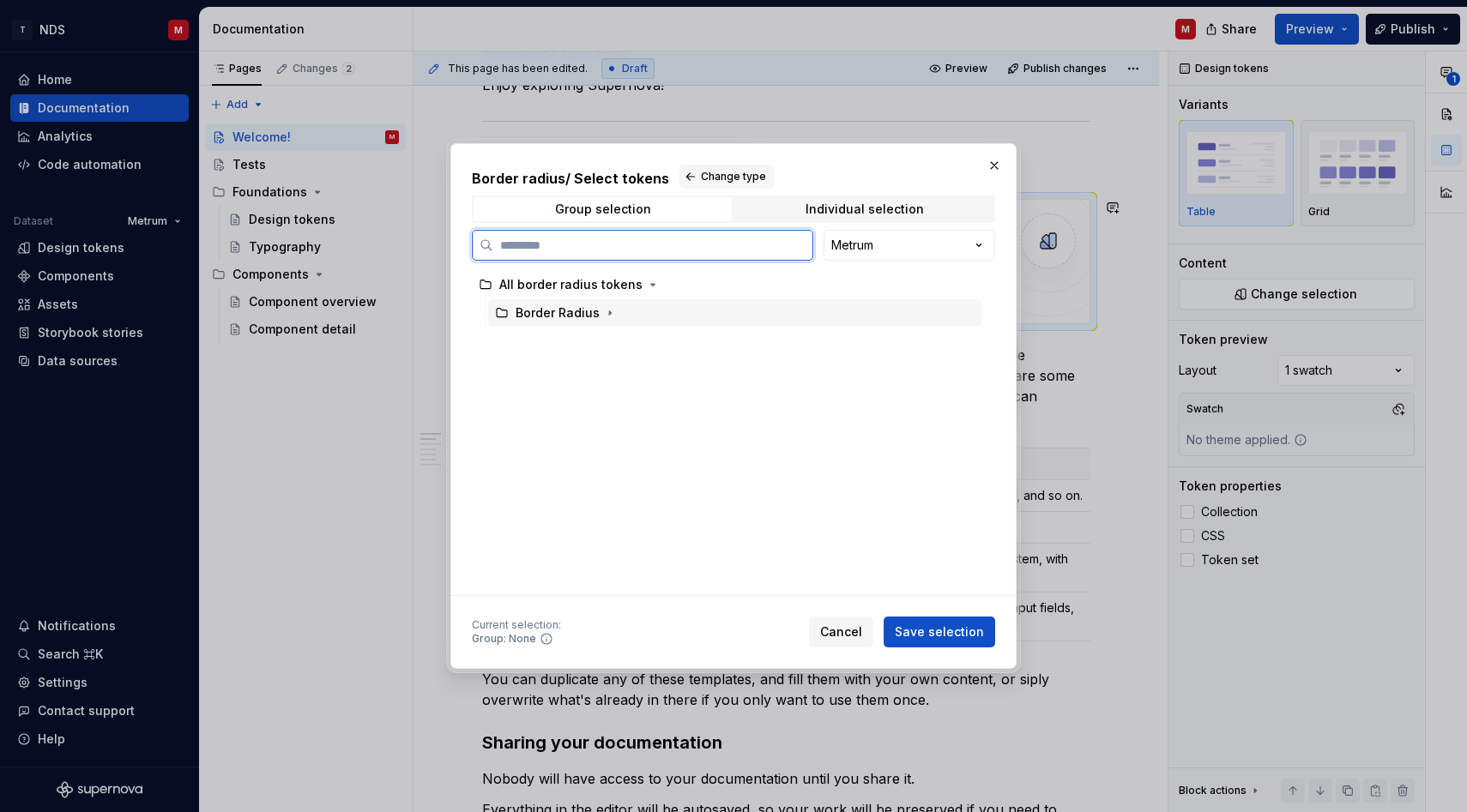click on "Border Radius" at bounding box center (734, 313) 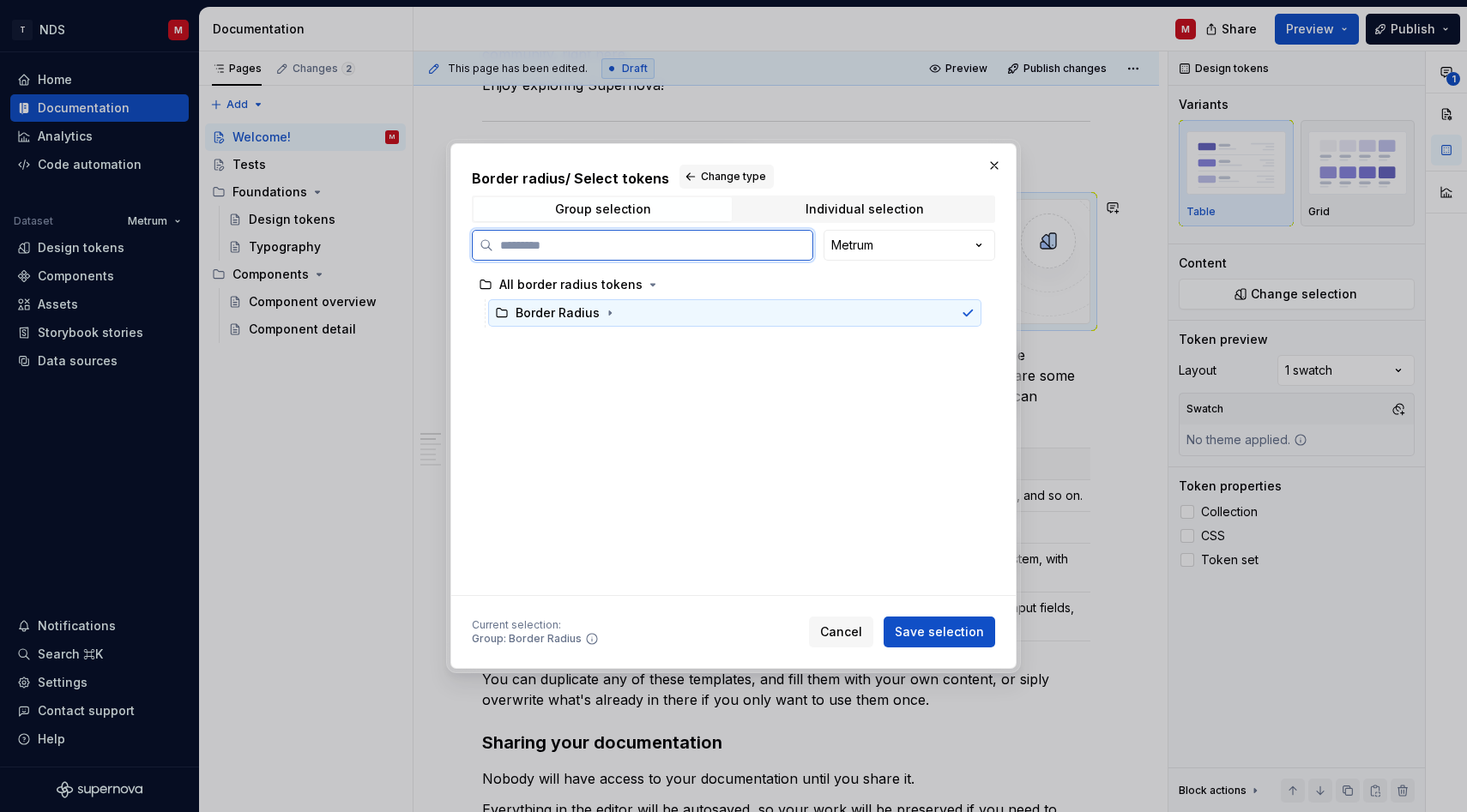 click on "Border Radius" at bounding box center (734, 313) 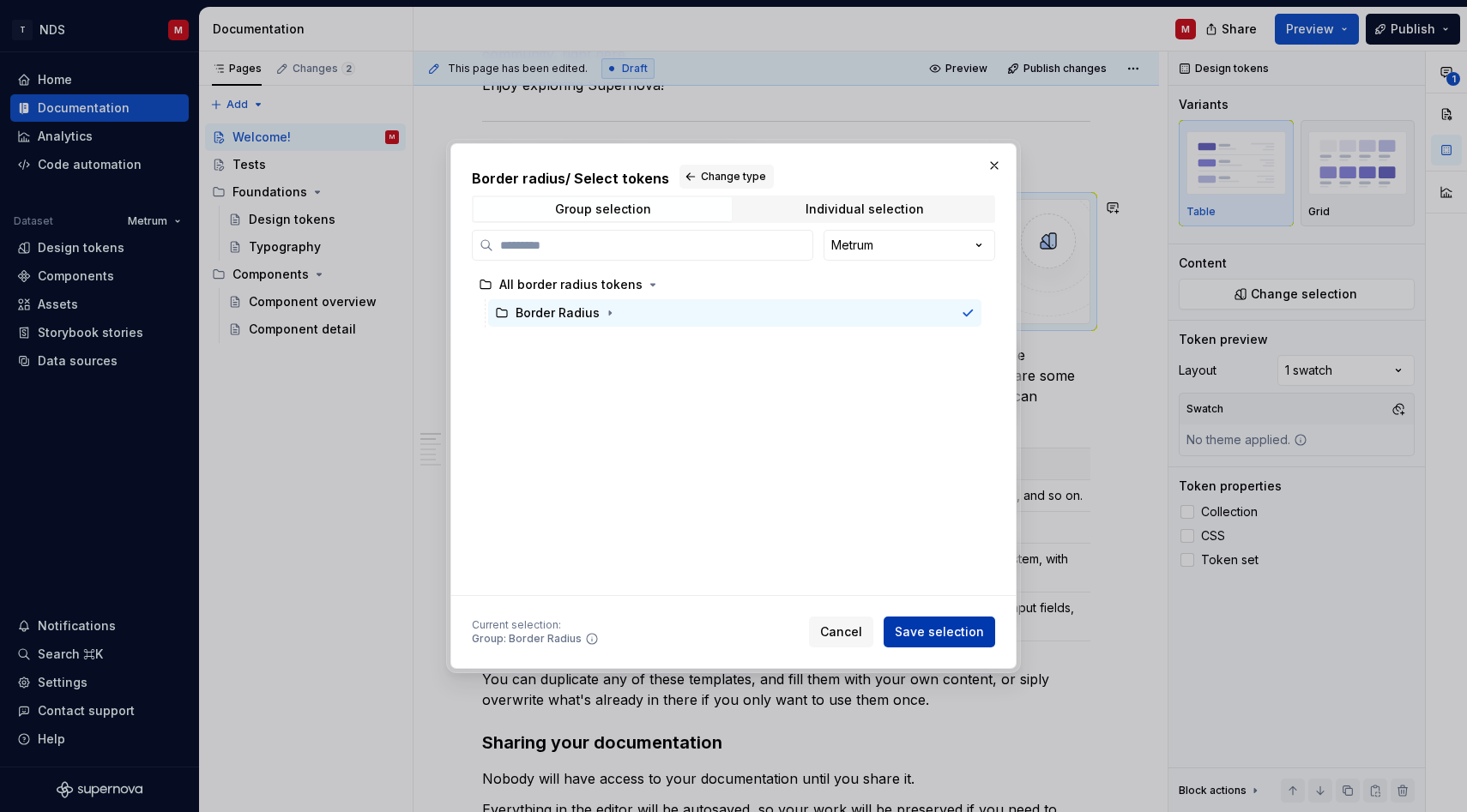 click on "Save selection" at bounding box center [939, 632] 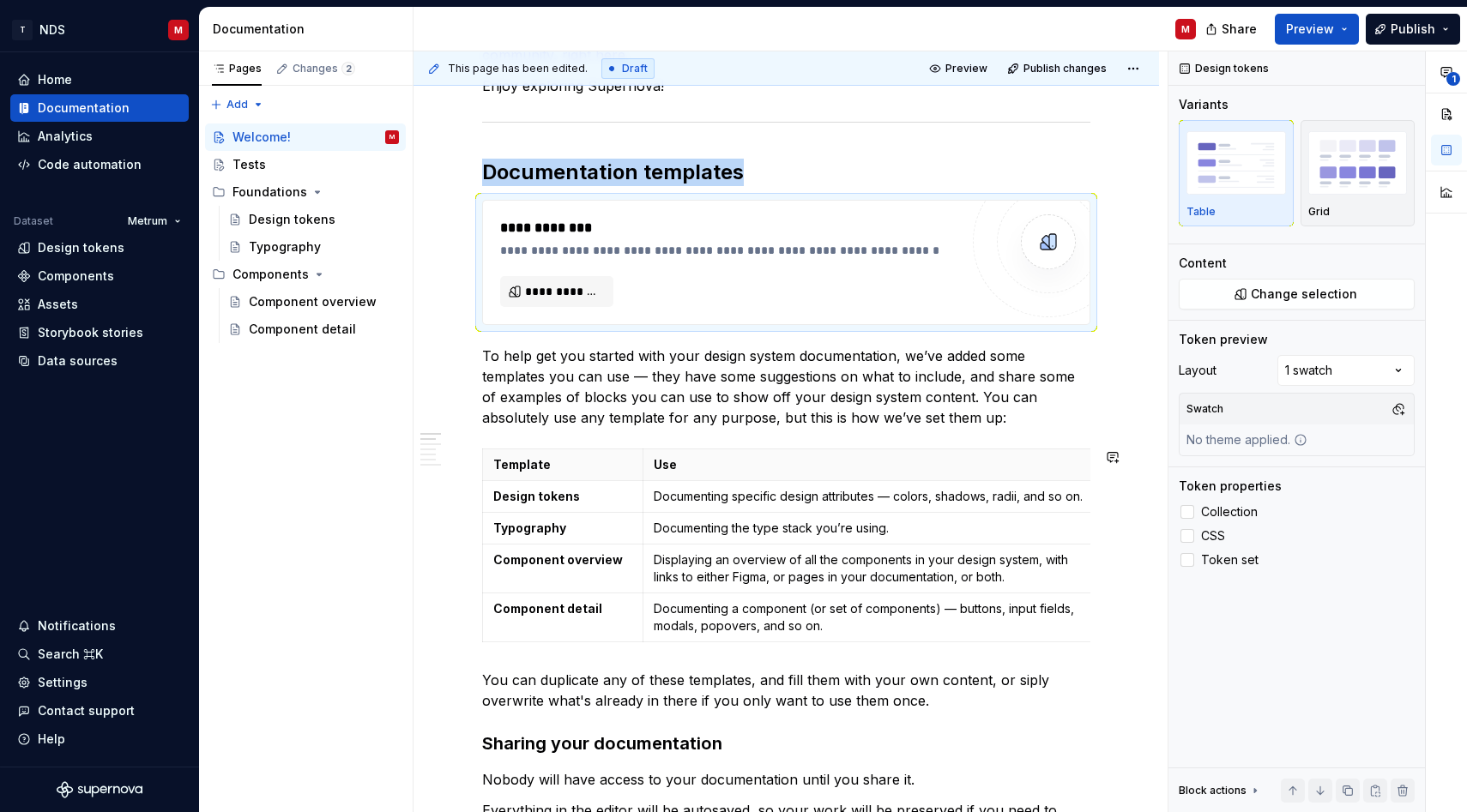 scroll, scrollTop: 244, scrollLeft: 0, axis: vertical 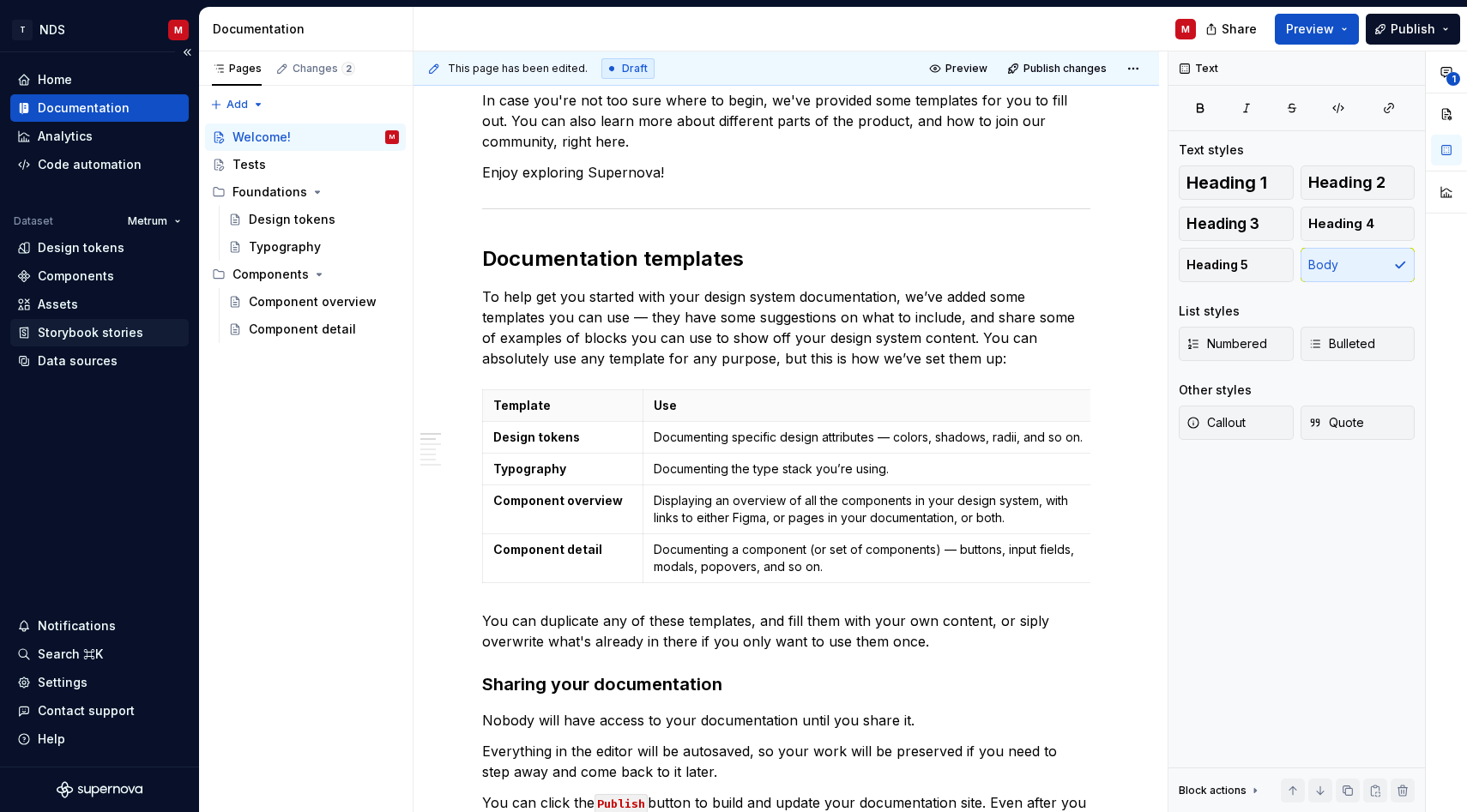 click on "Storybook stories" at bounding box center [90, 333] 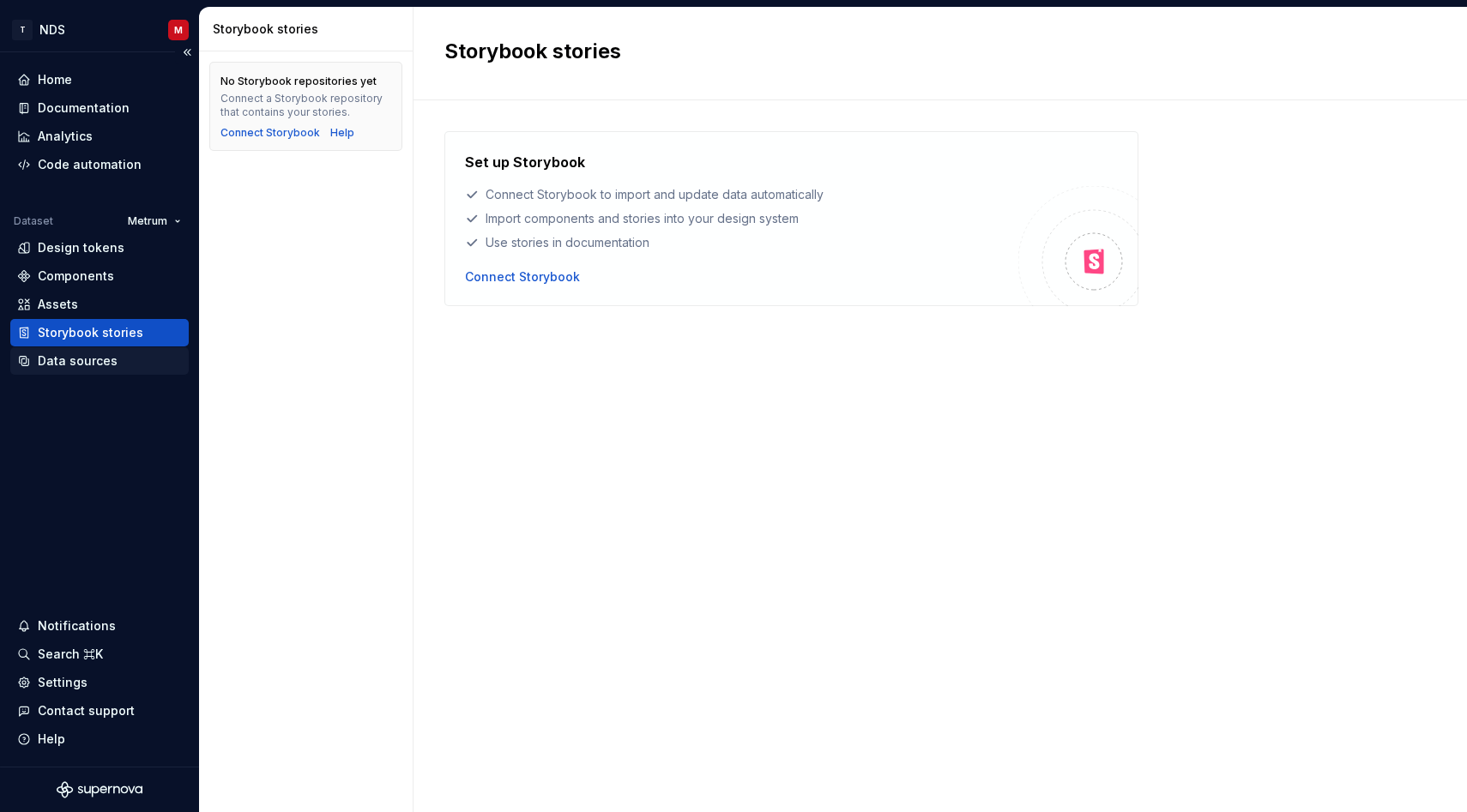 click on "Data sources" at bounding box center (77, 361) 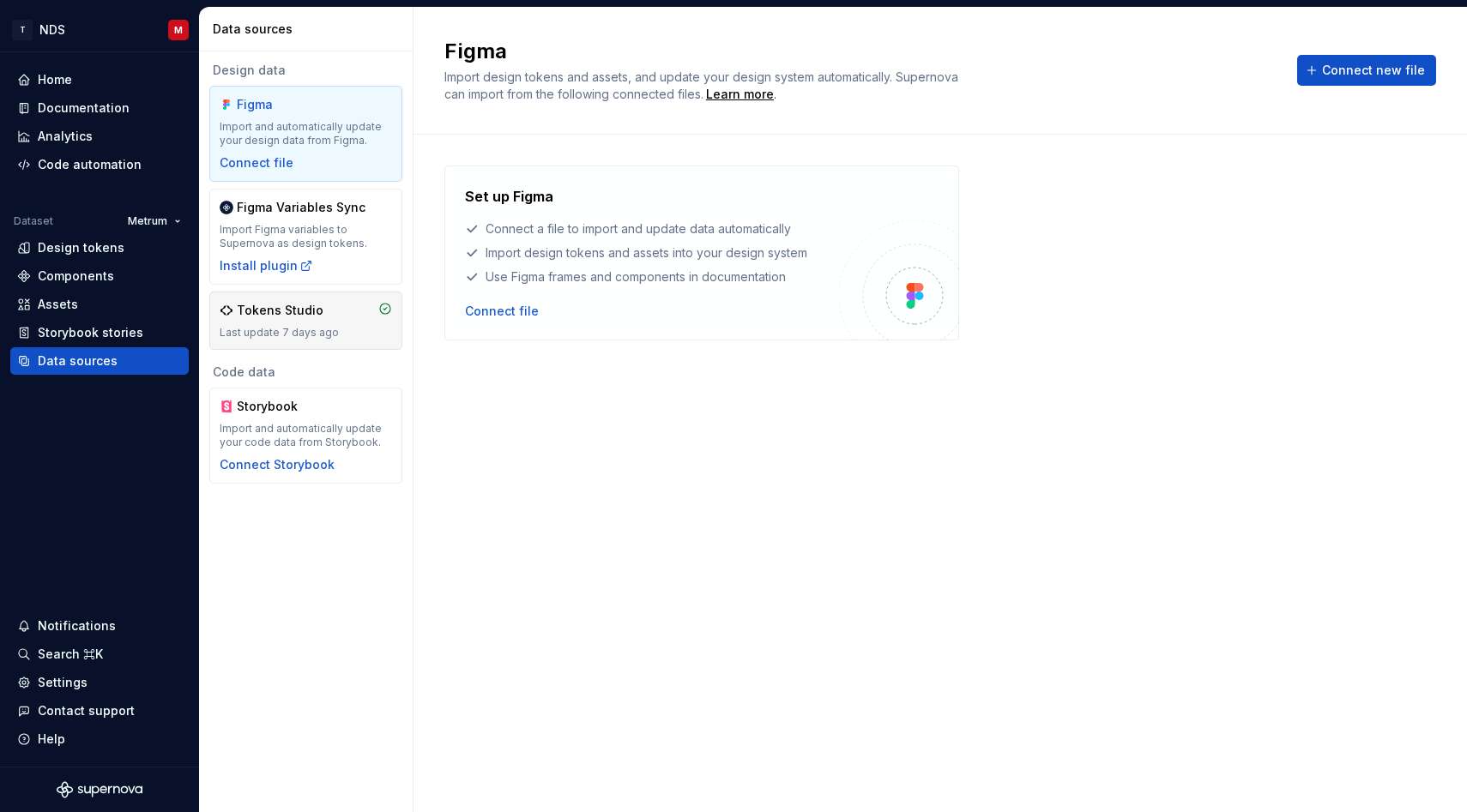 click on "Tokens Studio Last update 7 days ago" at bounding box center (305, 321) 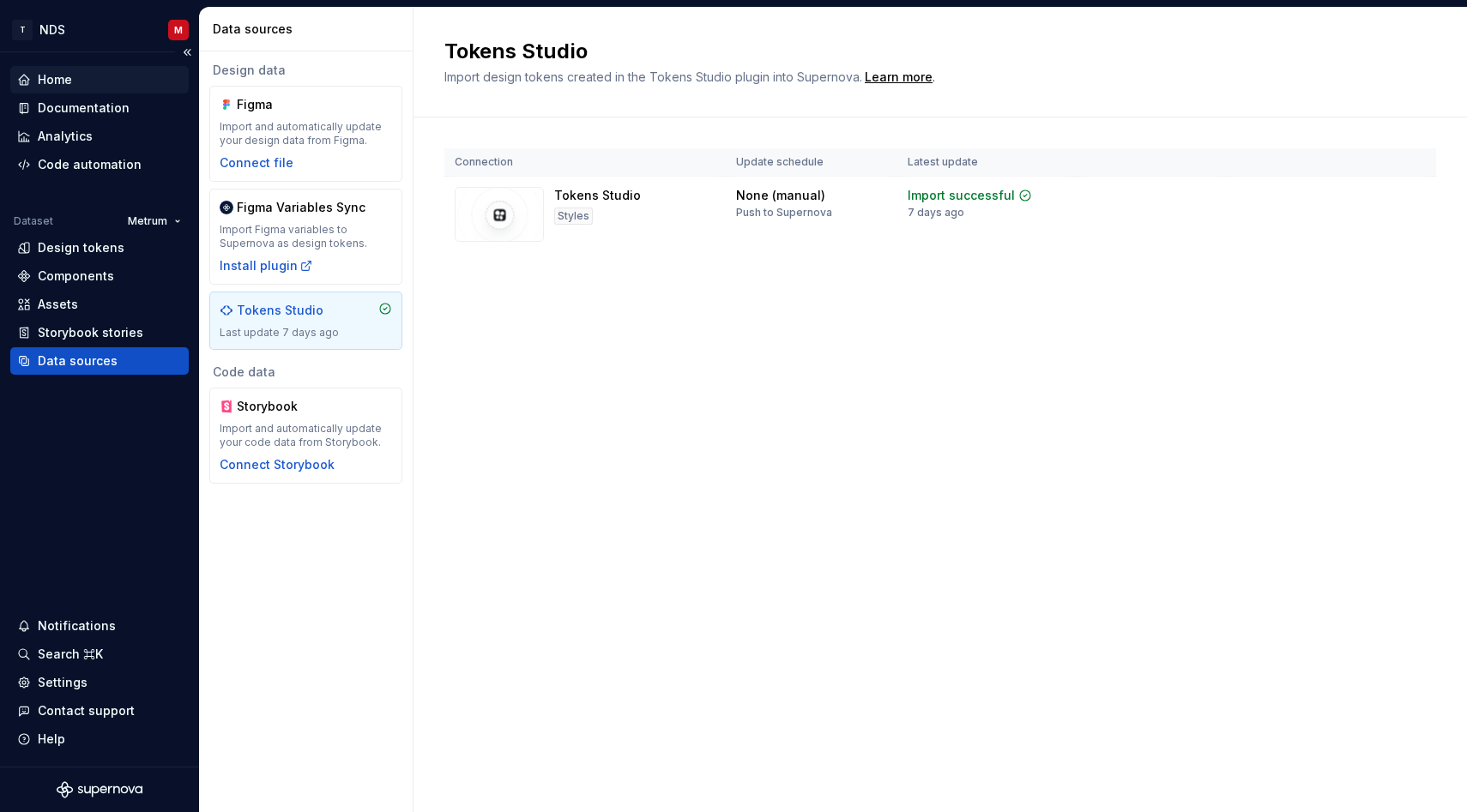 click on "Home" at bounding box center (100, 80) 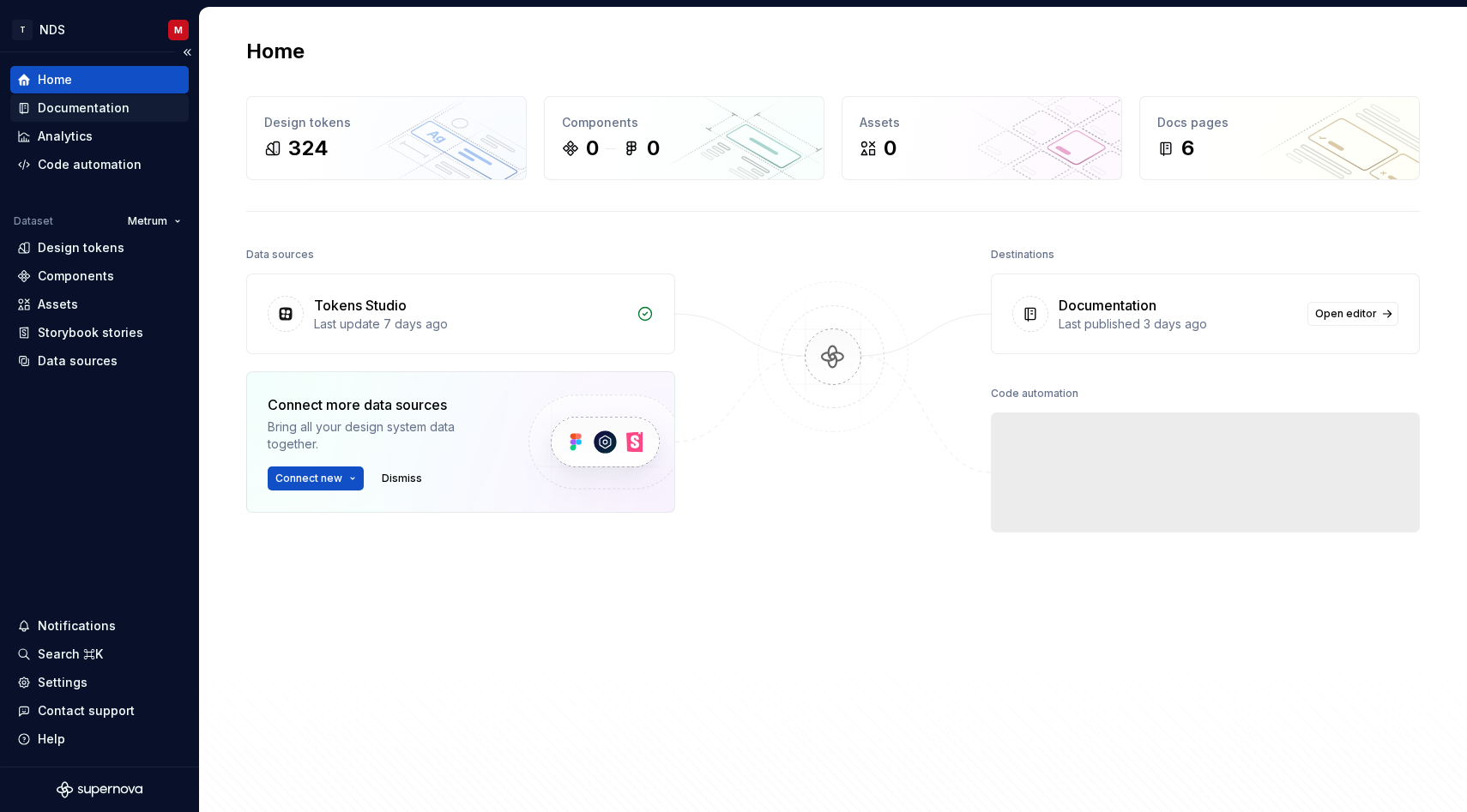 click on "Documentation" at bounding box center (83, 108) 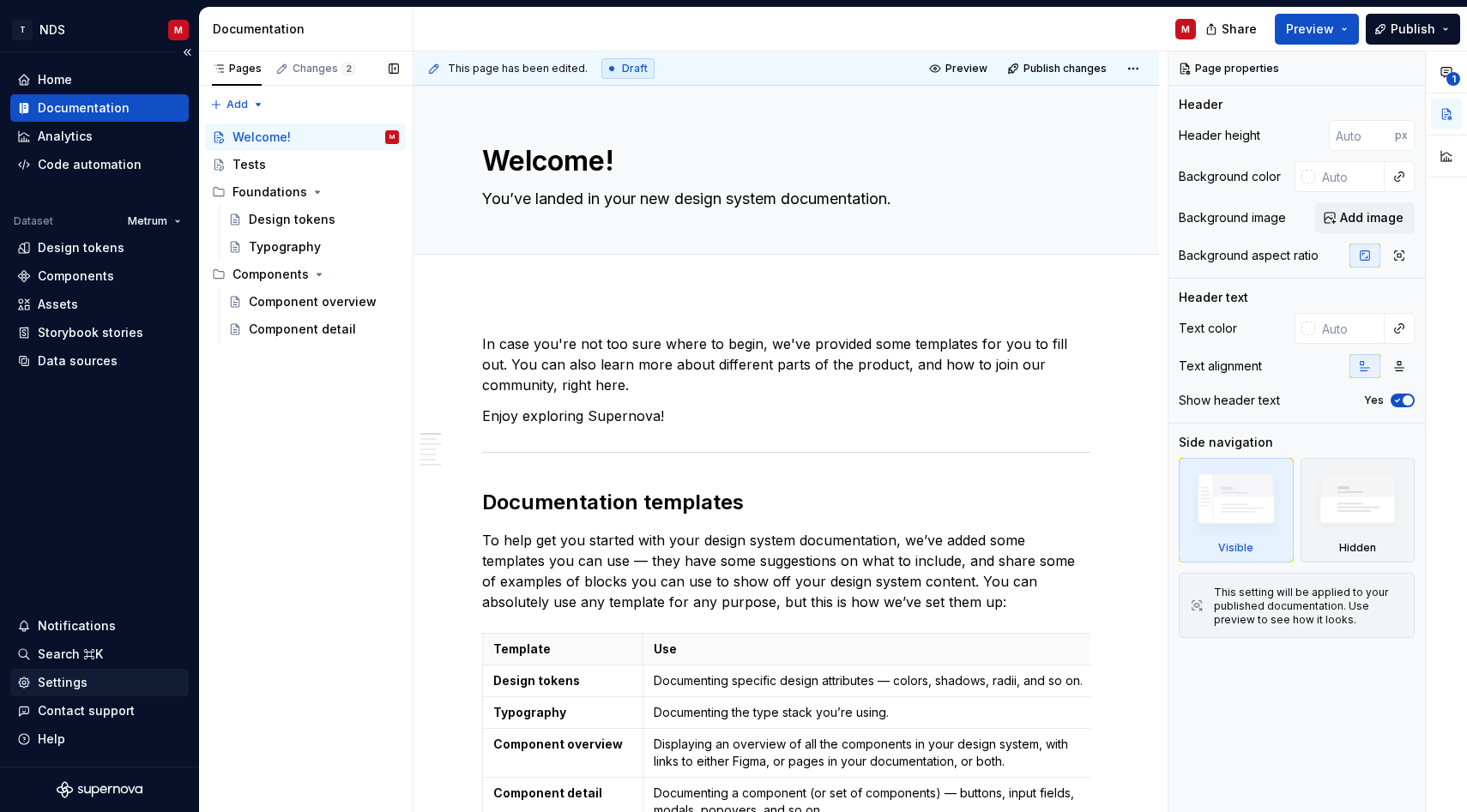 click on "Settings" at bounding box center (100, 683) 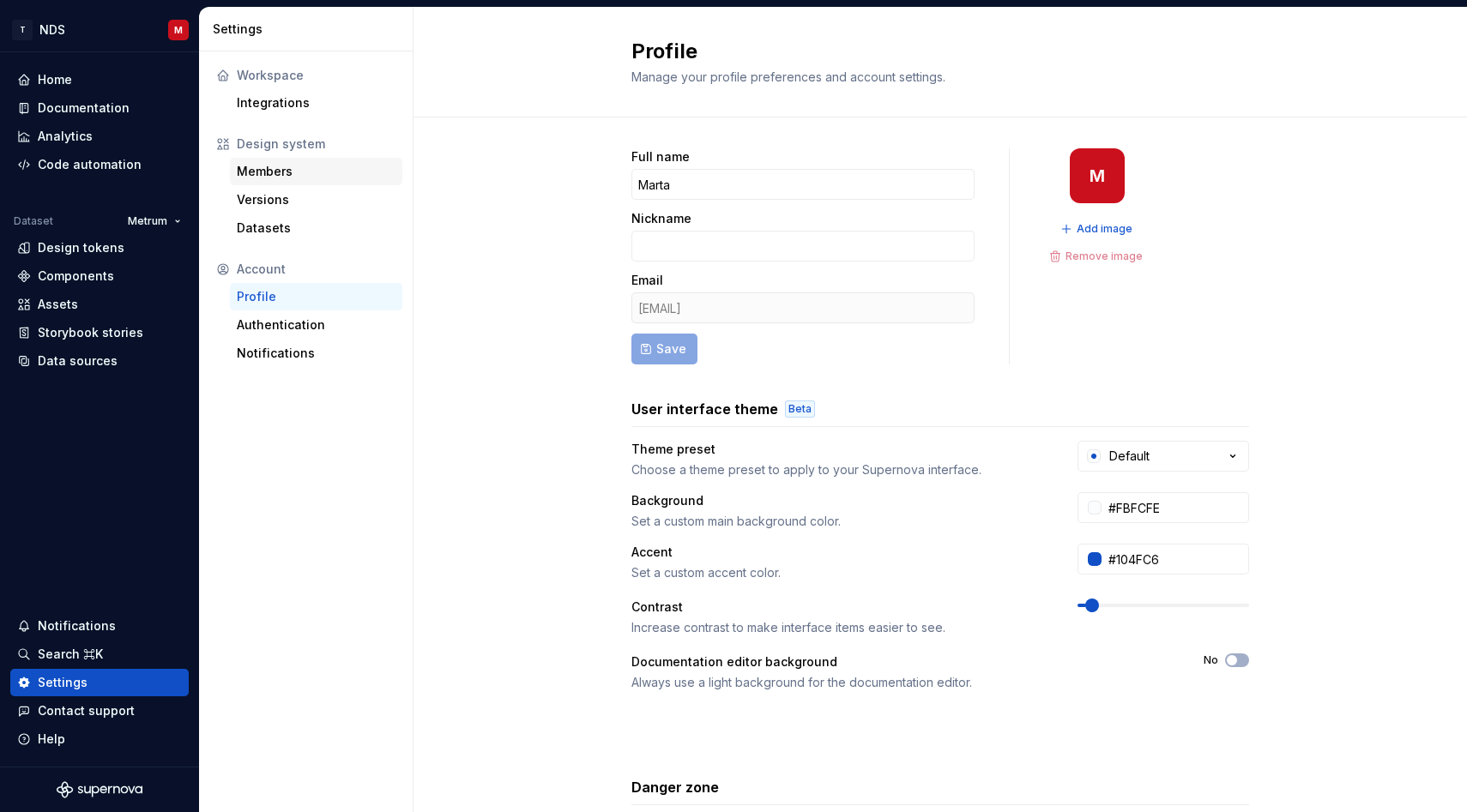 click on "Members" at bounding box center [316, 171] 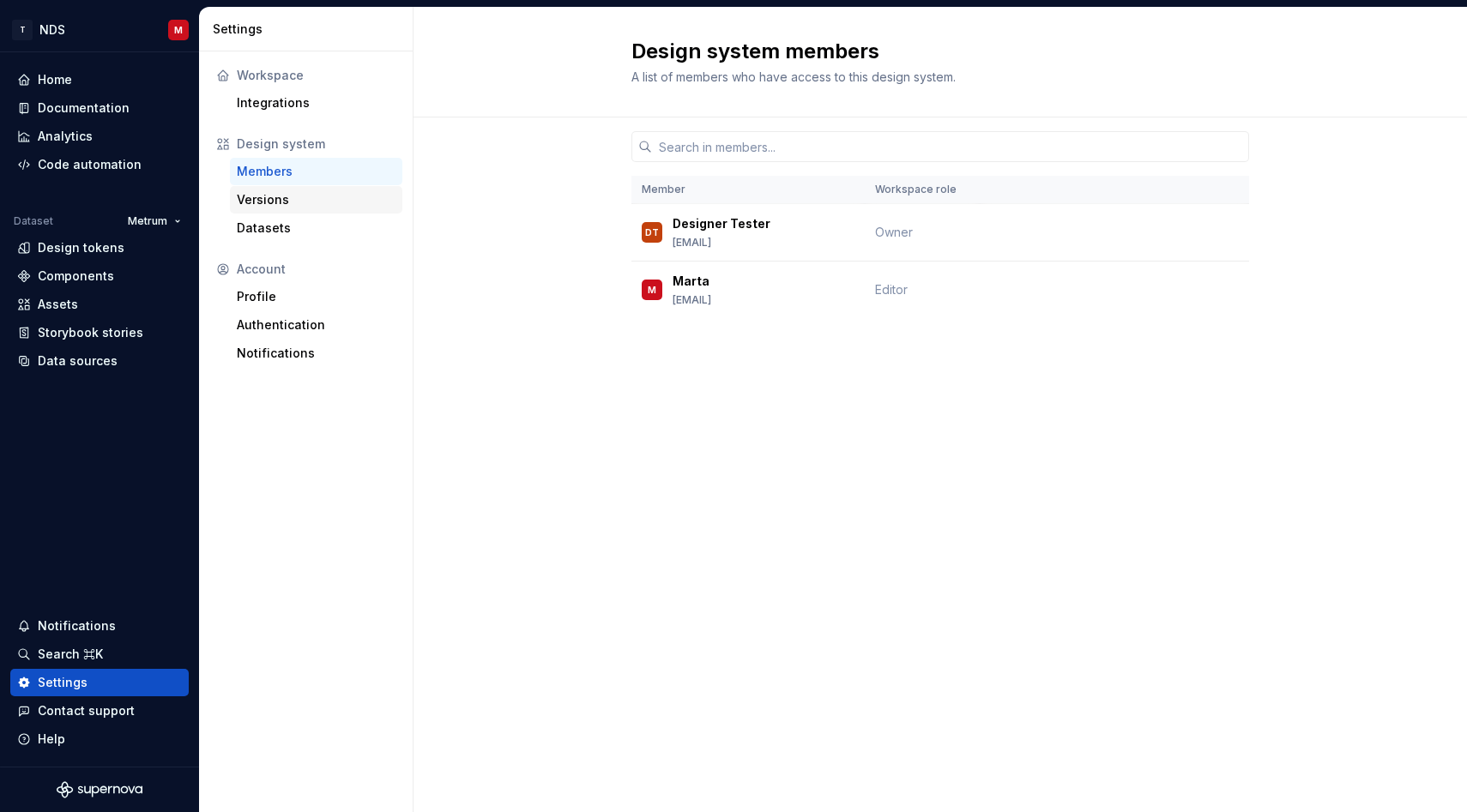 click on "Versions" at bounding box center (316, 200) 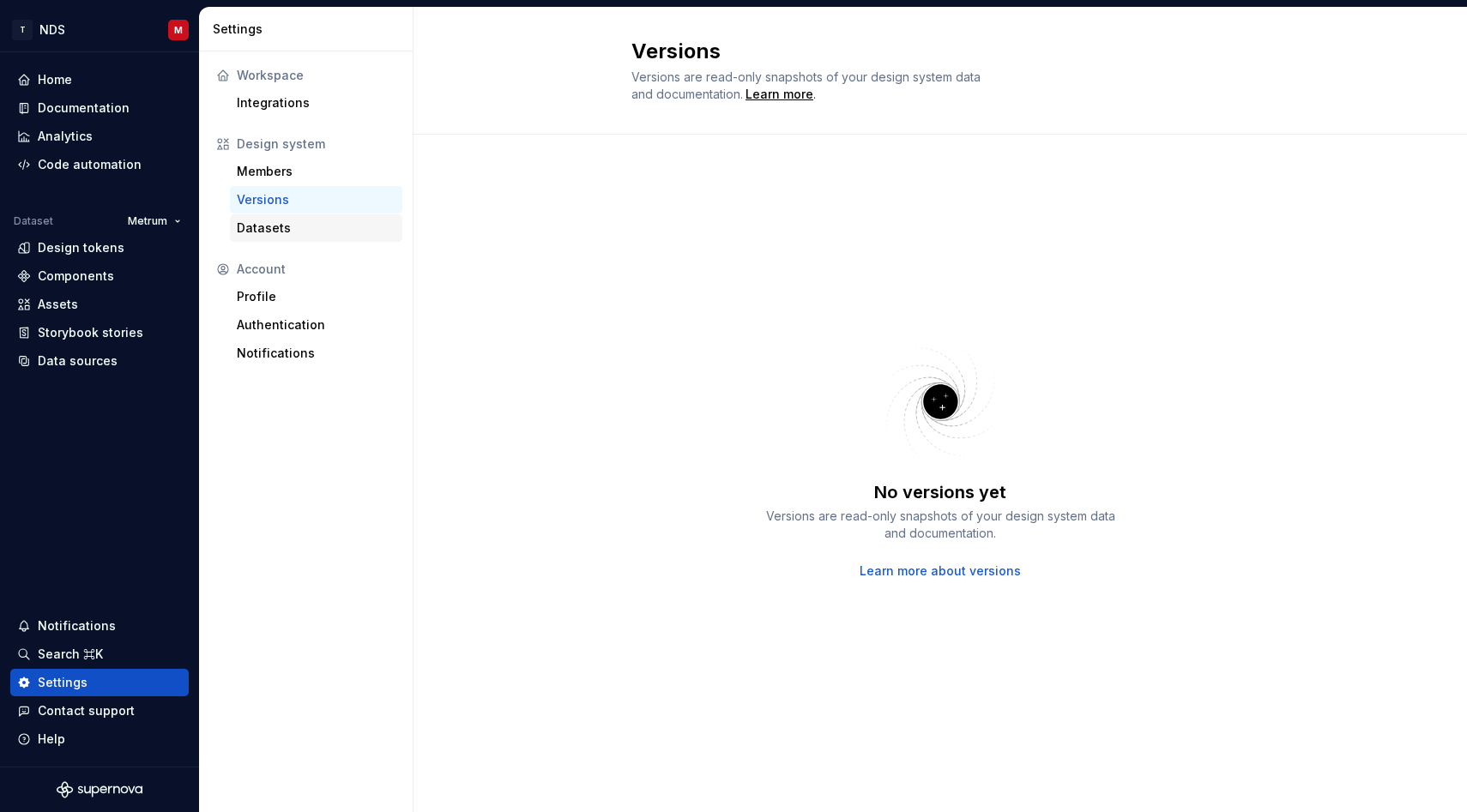 click on "Datasets" at bounding box center (316, 228) 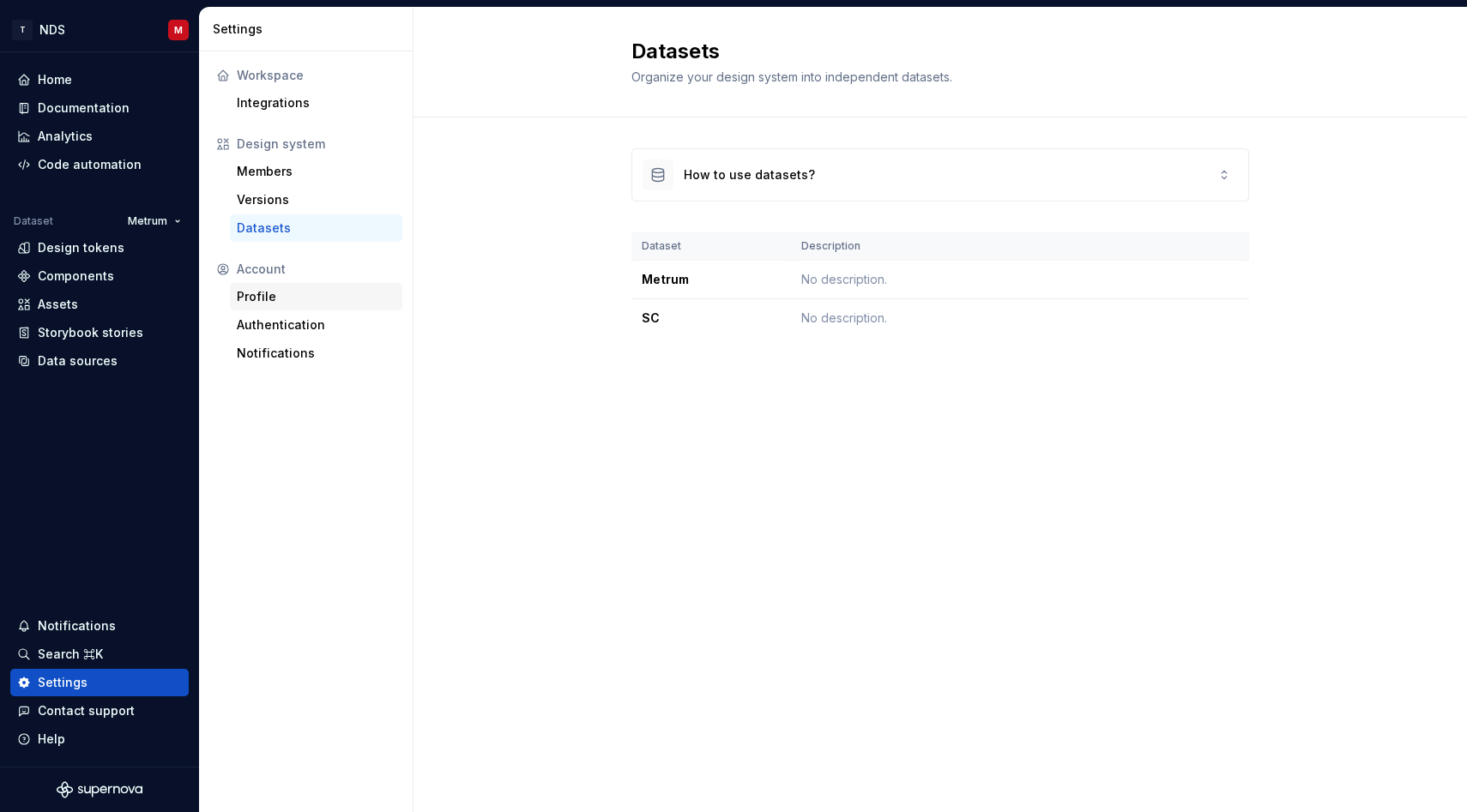 click on "Profile" at bounding box center (316, 297) 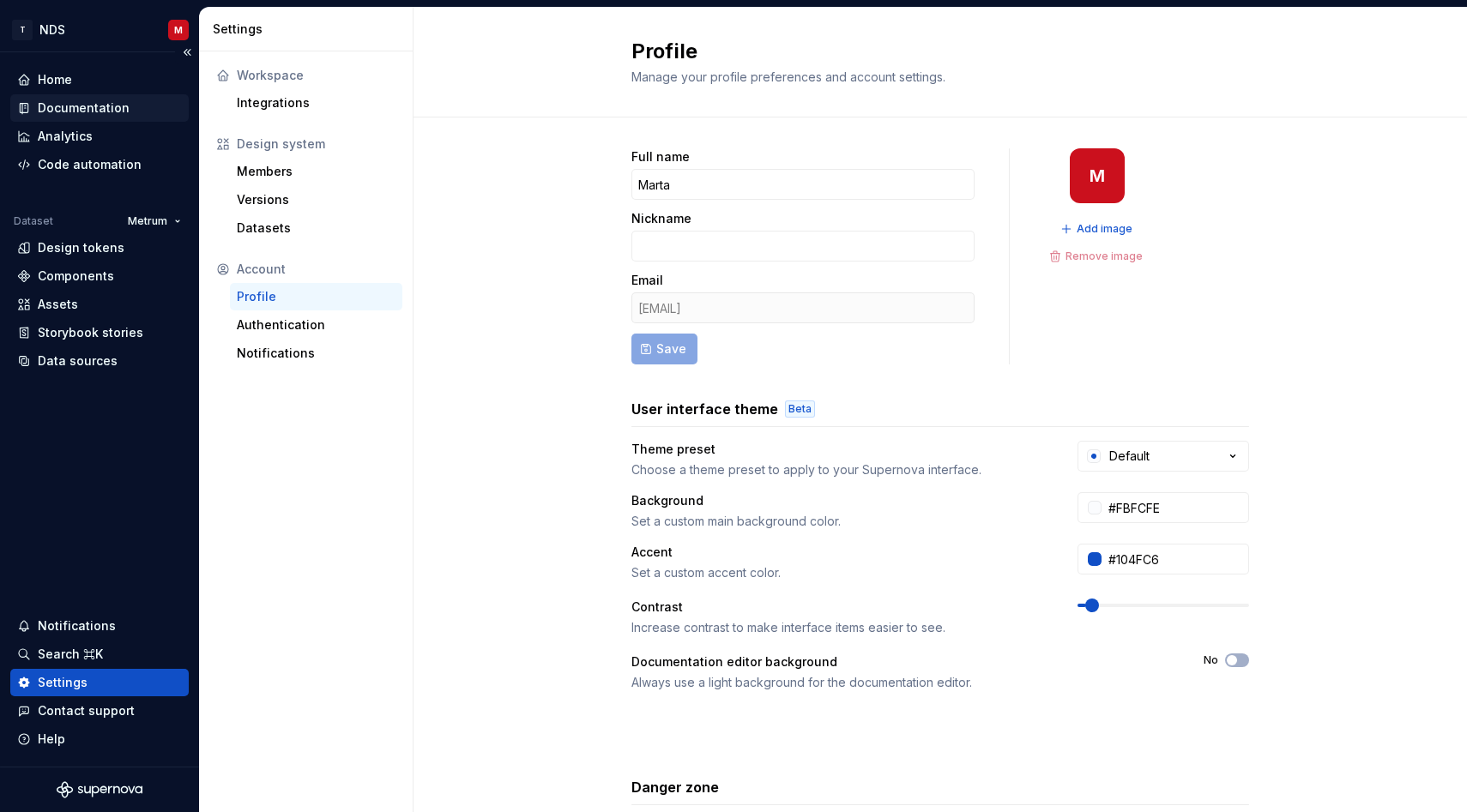 click on "Documentation" at bounding box center (83, 108) 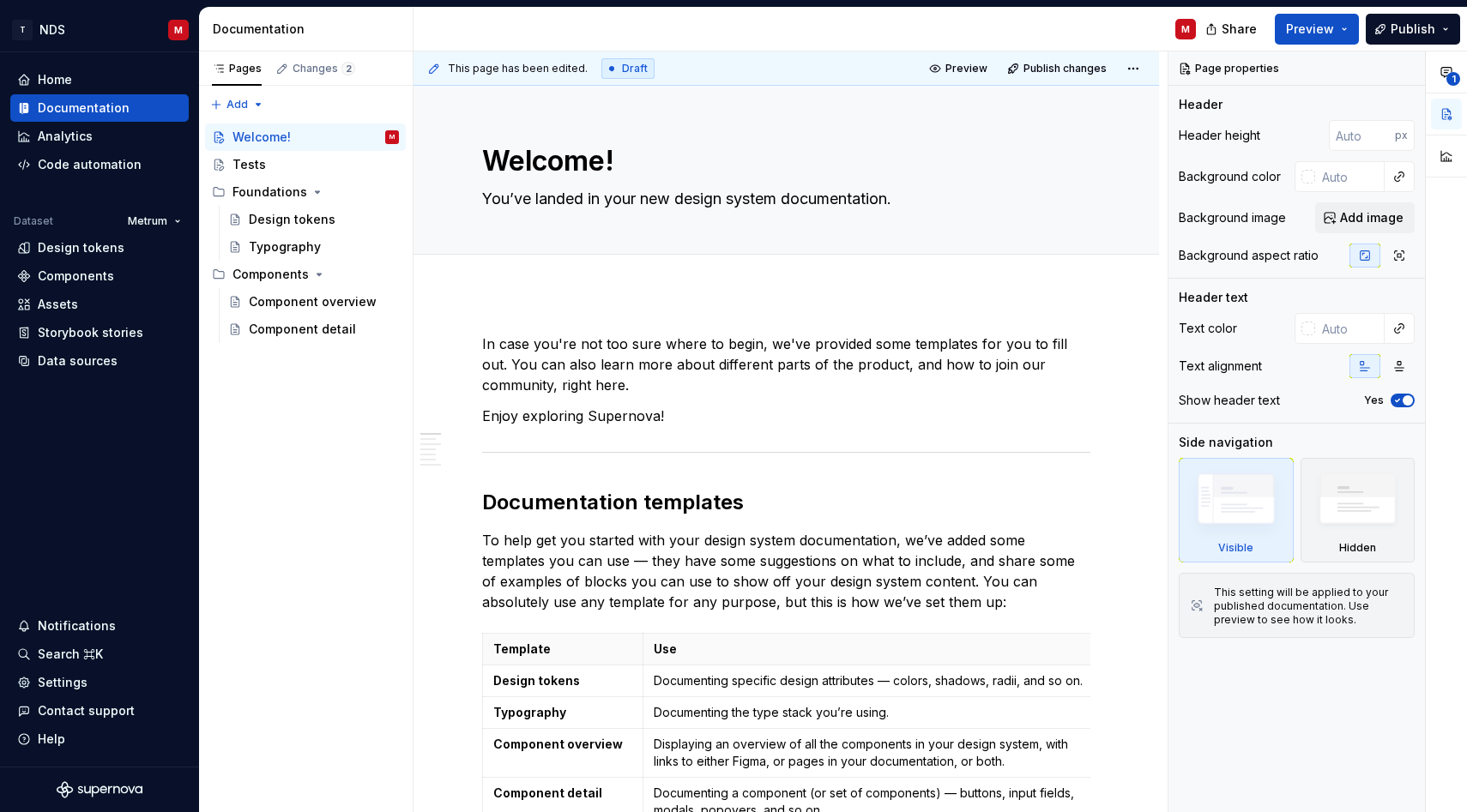 type on "*" 